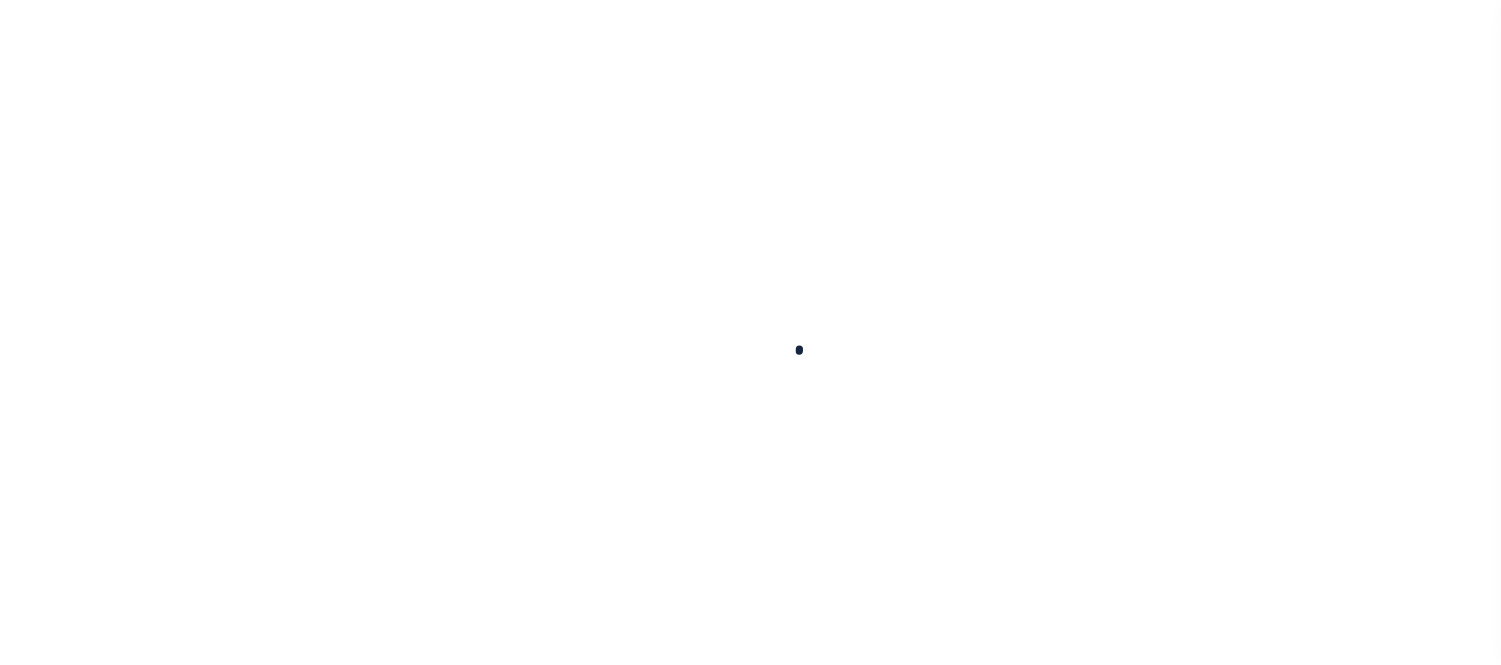 scroll, scrollTop: 0, scrollLeft: 0, axis: both 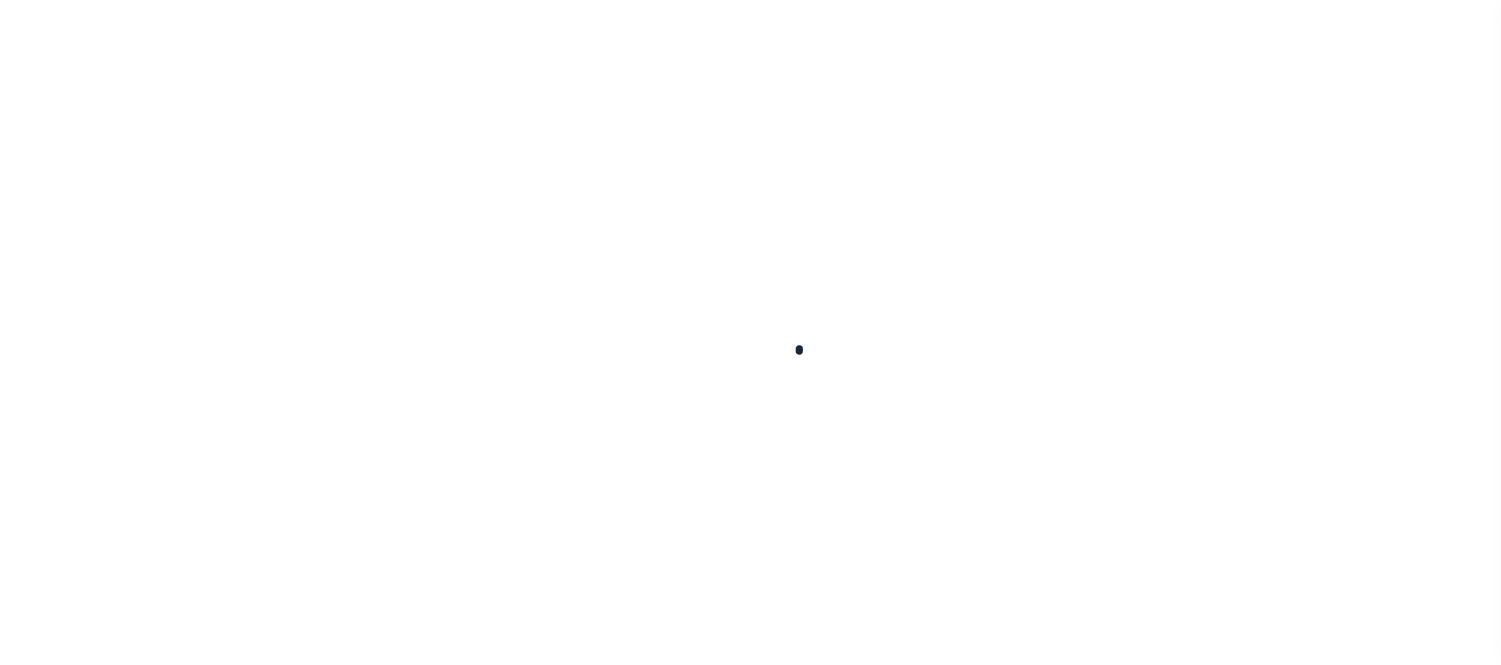 click at bounding box center [750, 332] 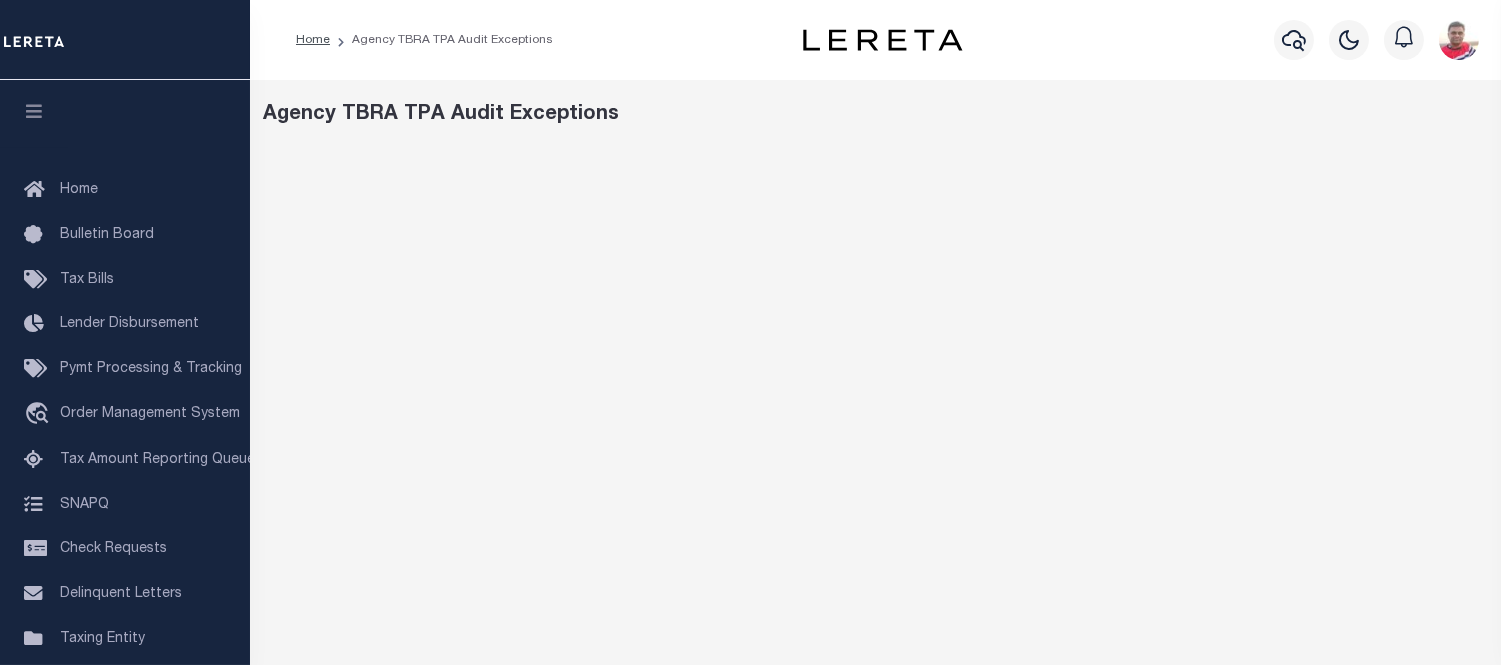 click on "Lender Disbursement" at bounding box center (129, 324) 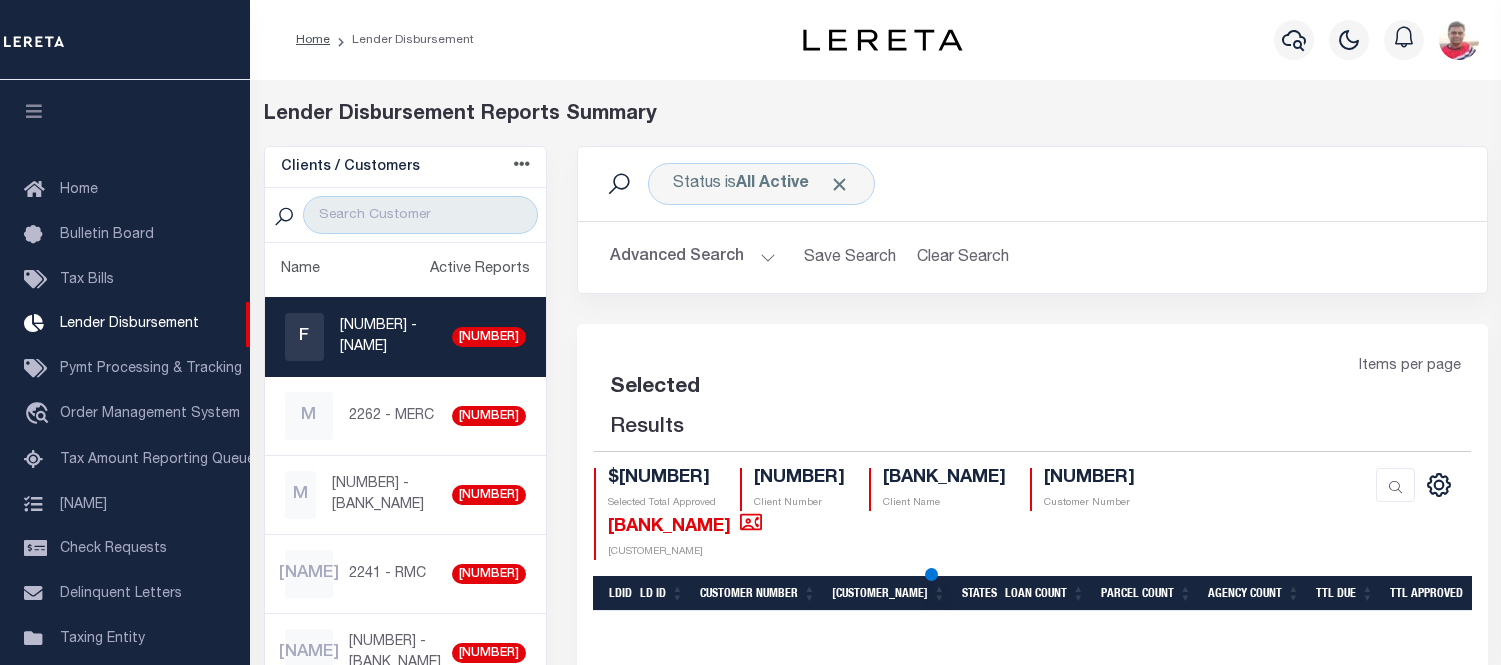 scroll, scrollTop: 0, scrollLeft: 0, axis: both 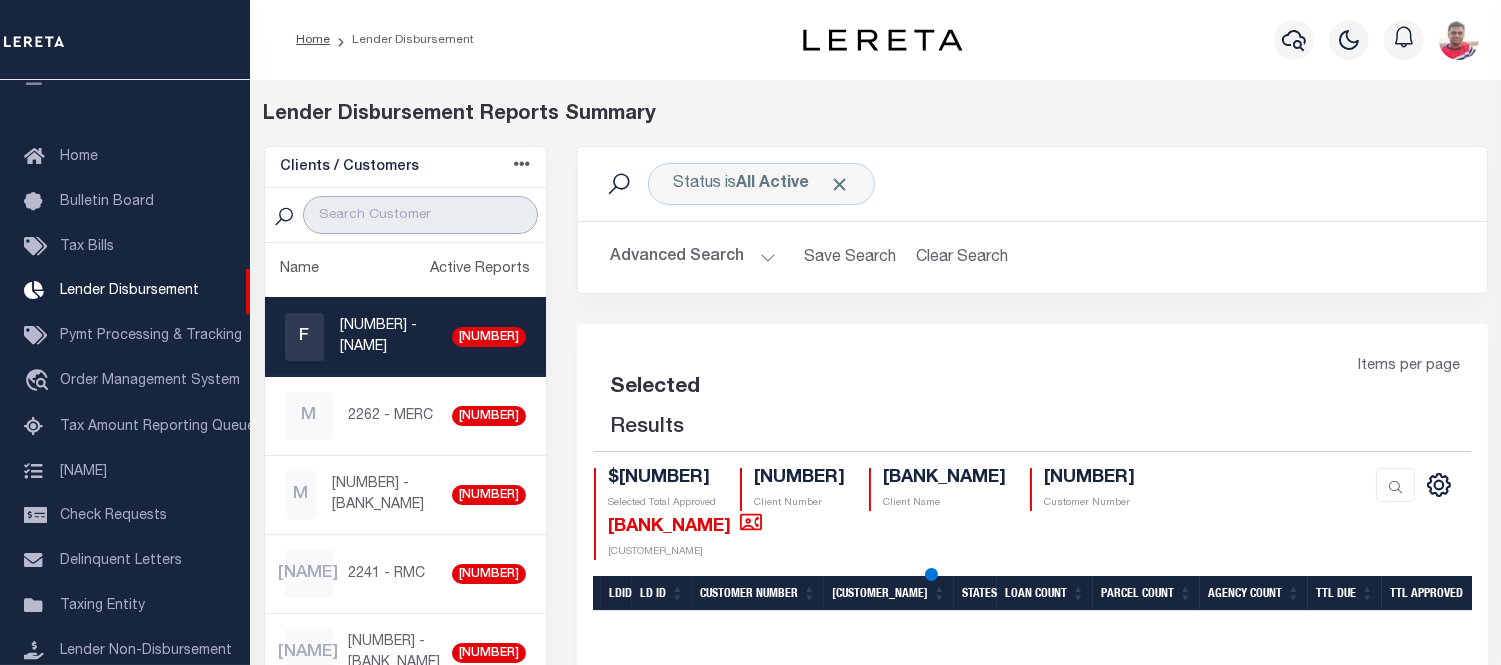click at bounding box center [420, 215] 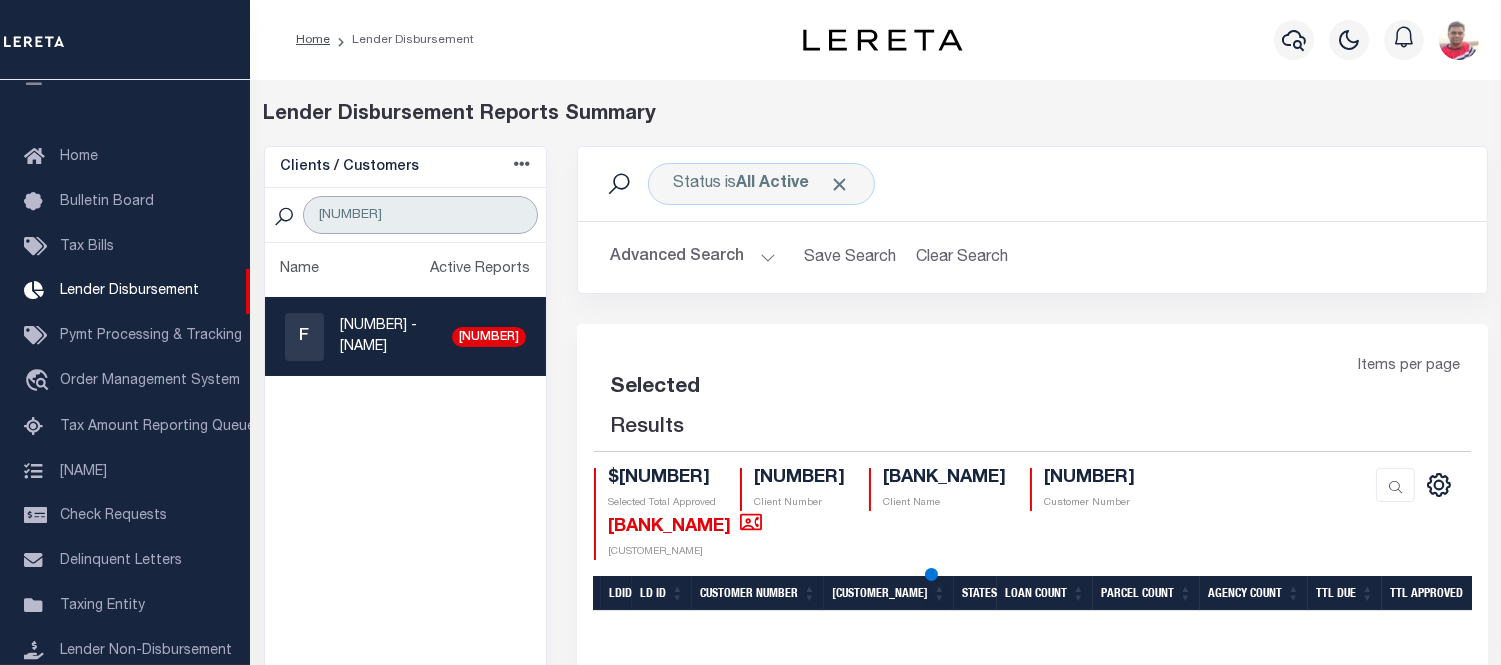 type on "[NUMBER]" 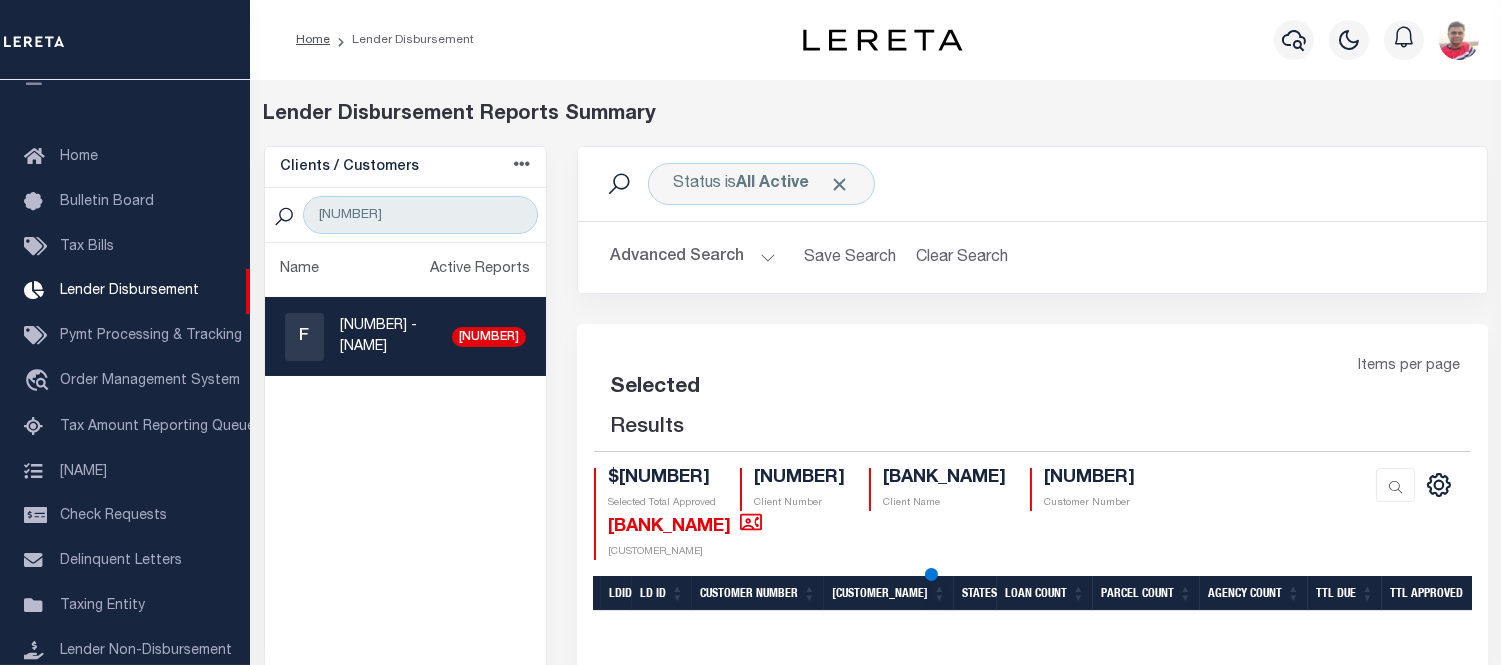 click on "[NUMBER] - [NAME]" at bounding box center [392, 337] 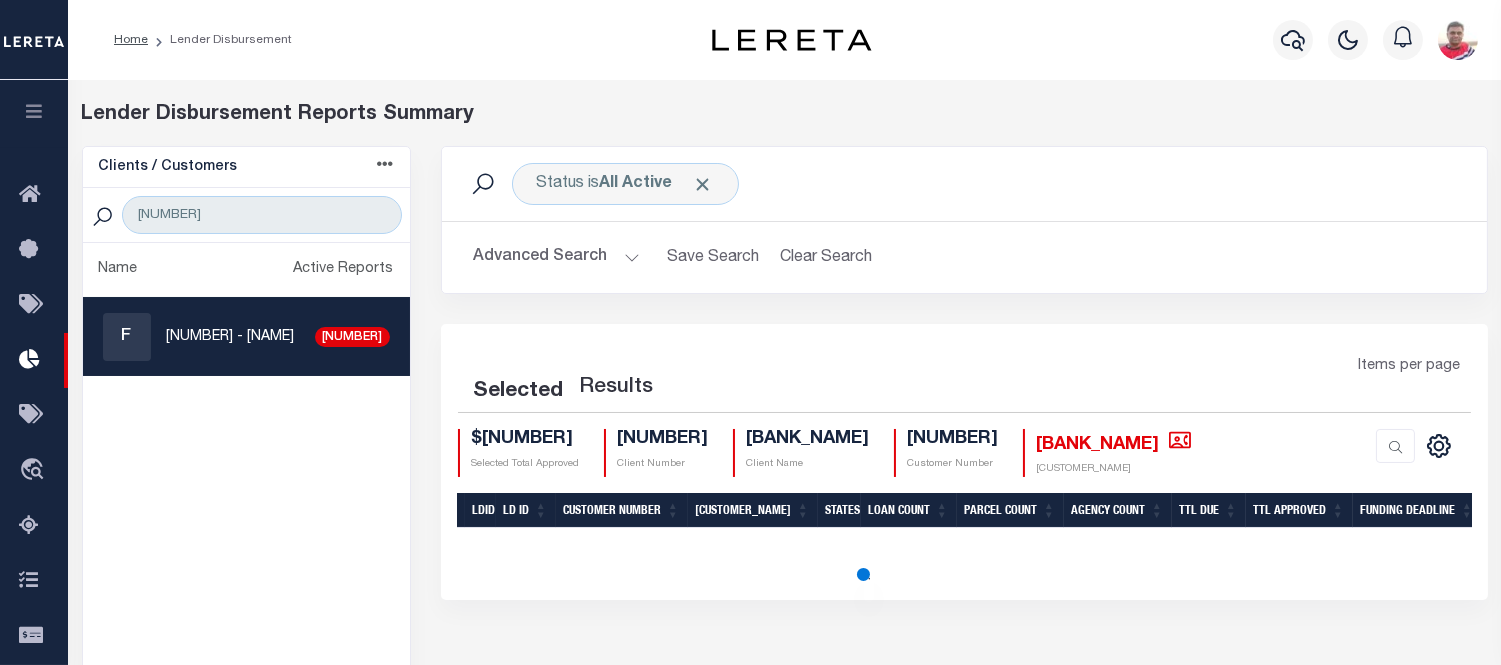 click on "Advanced Search" at bounding box center (557, 257) 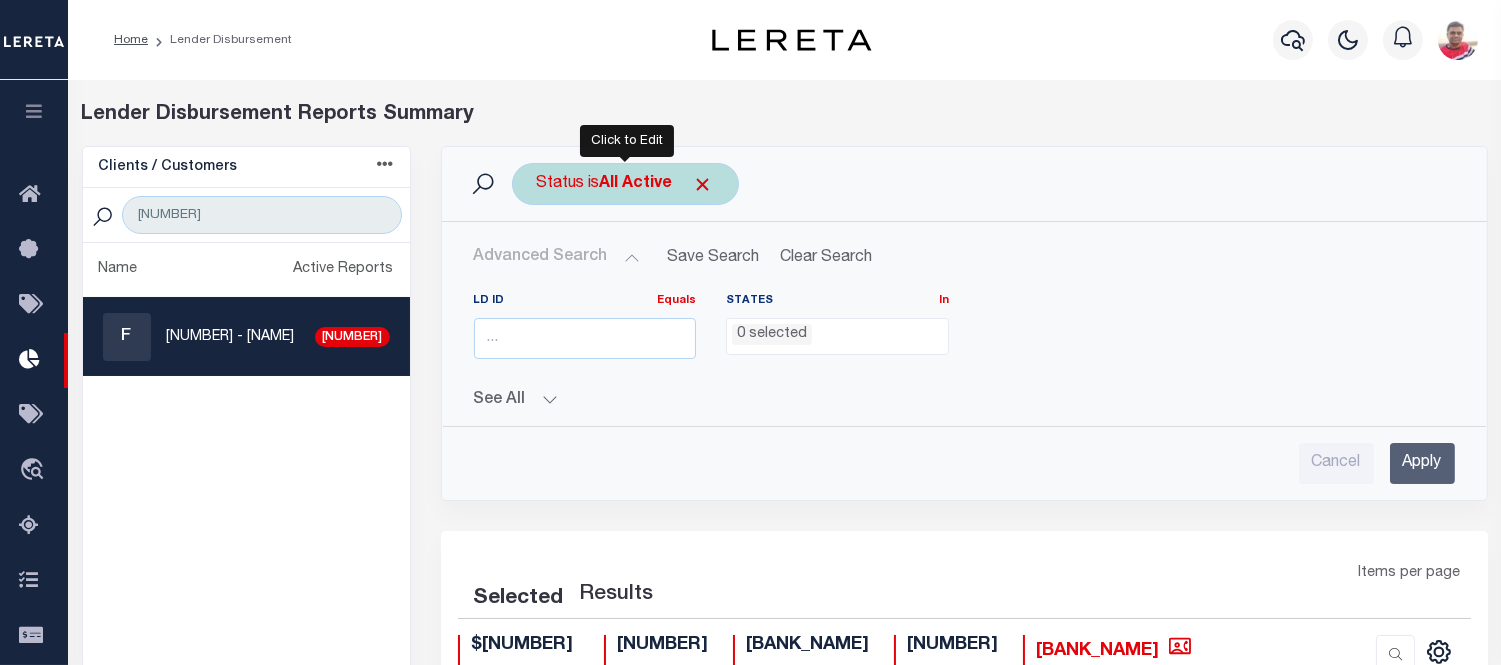 drag, startPoint x: 641, startPoint y: 176, endPoint x: 631, endPoint y: 195, distance: 21.470911 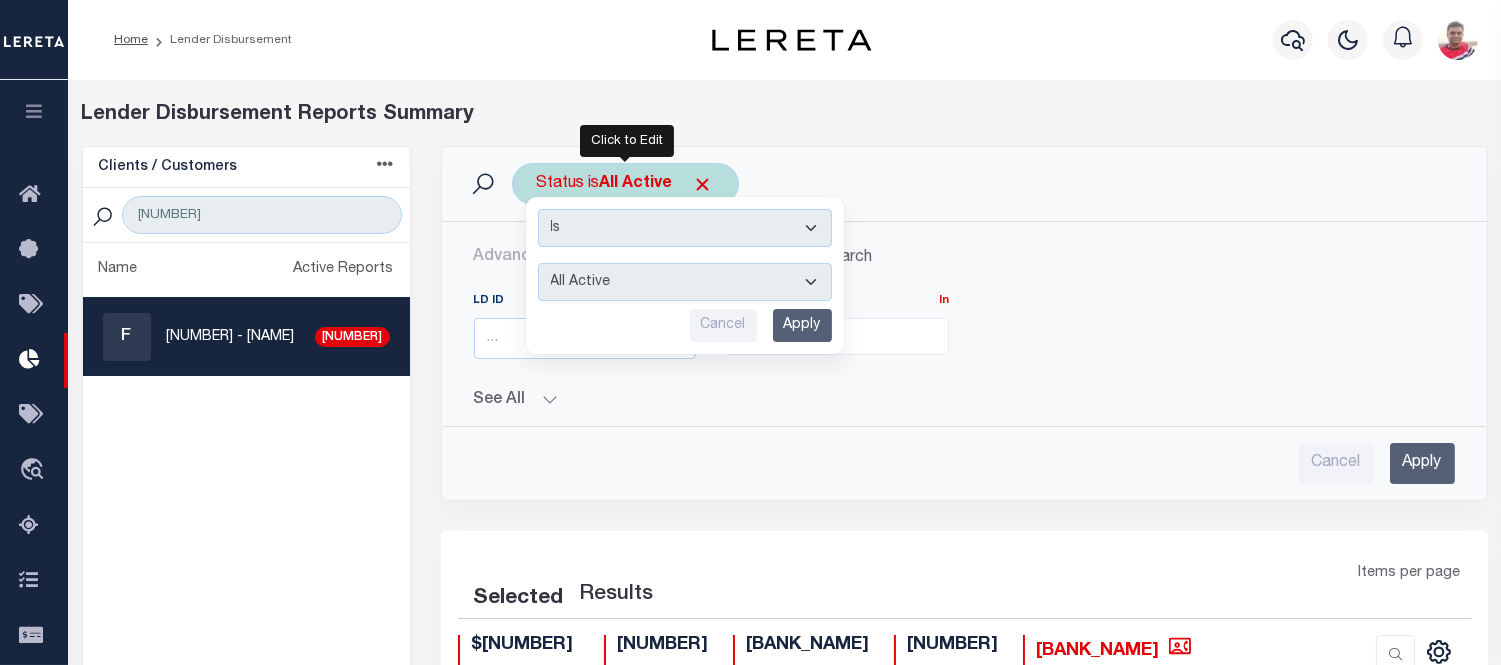 click on "All Active Approval In Progress Batching In Progress Complete Do Not Pay Escrow Direct Pay Exception Batch Funding In Progress No Response Received Reconciled" at bounding box center [685, 282] 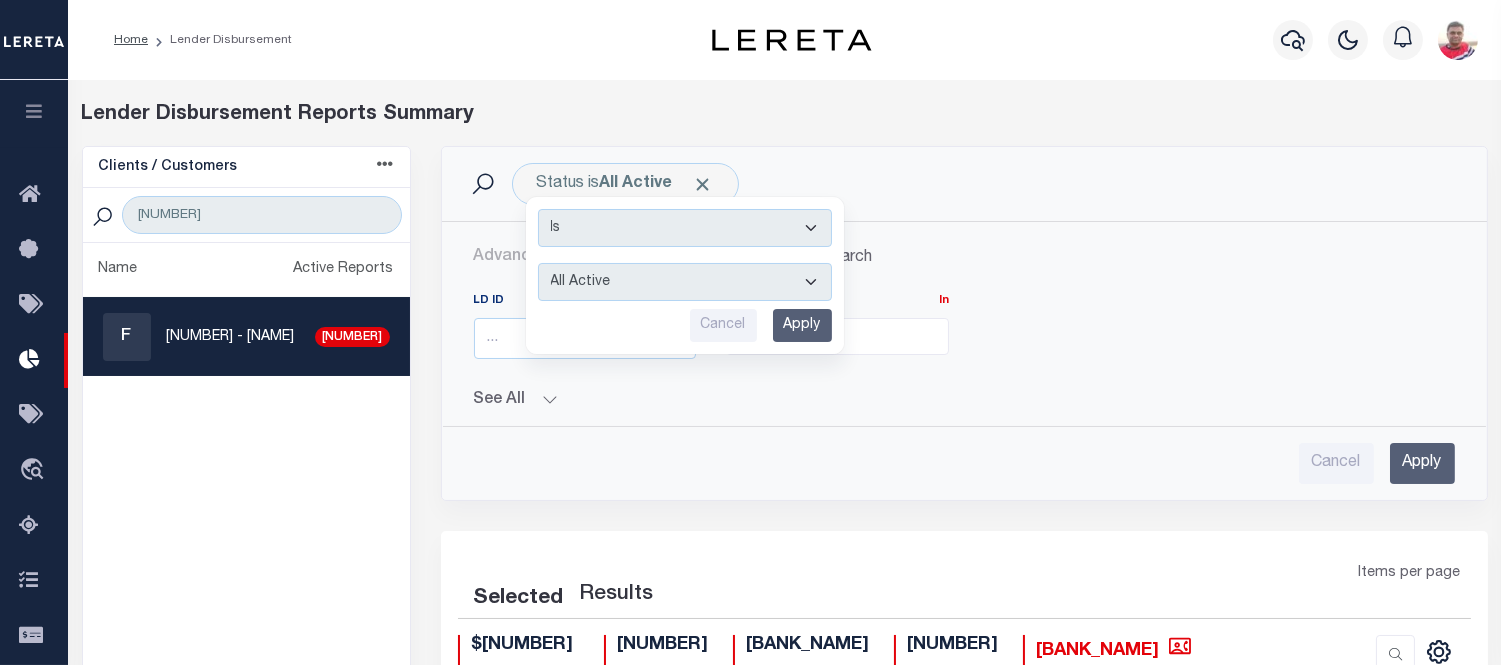 click on "Apply" at bounding box center [1422, 463] 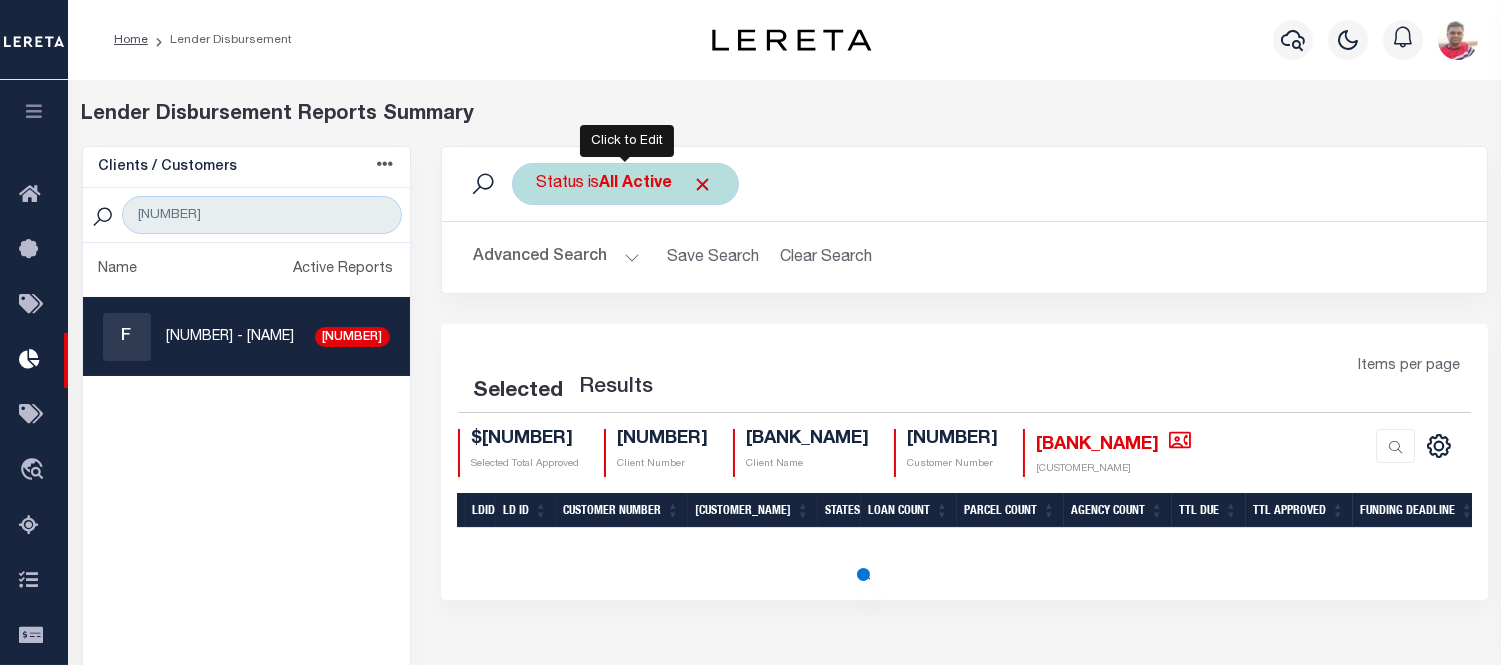 click on "All Active" at bounding box center [636, 184] 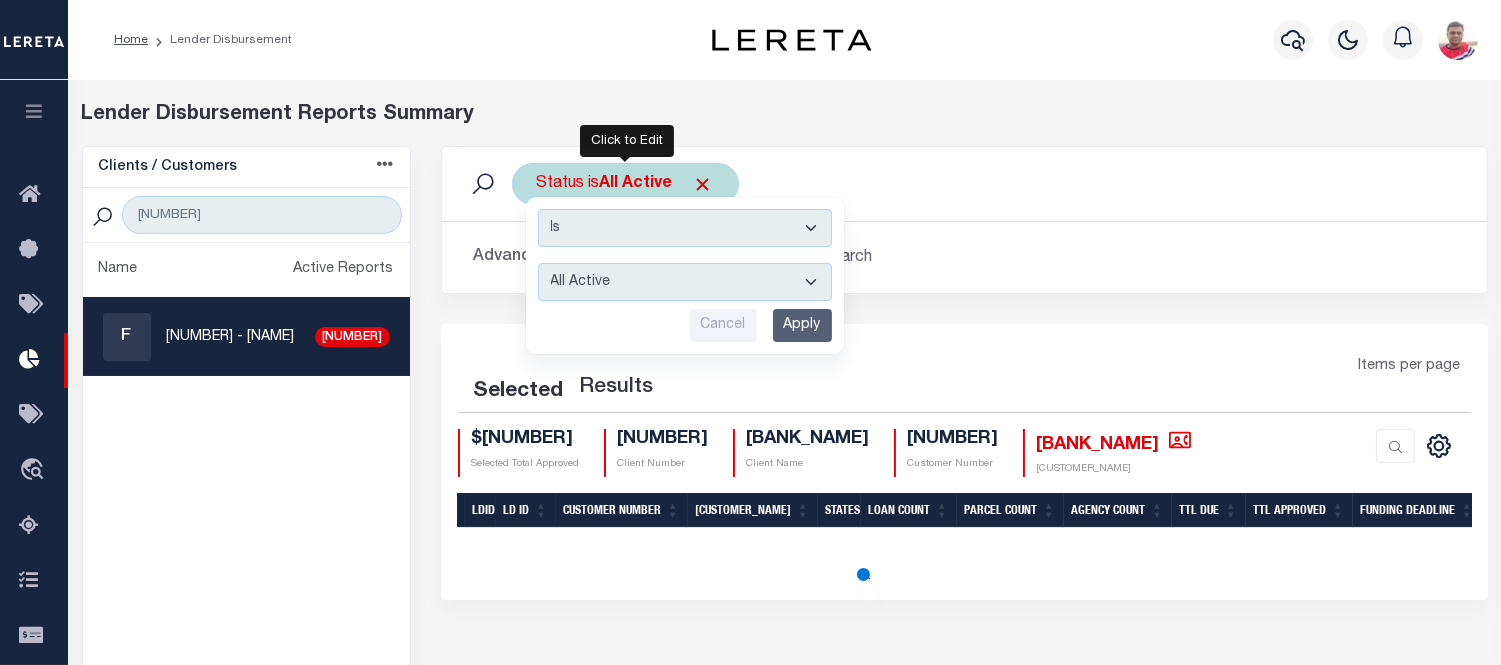 drag, startPoint x: 600, startPoint y: 275, endPoint x: 647, endPoint y: 271, distance: 47.169907 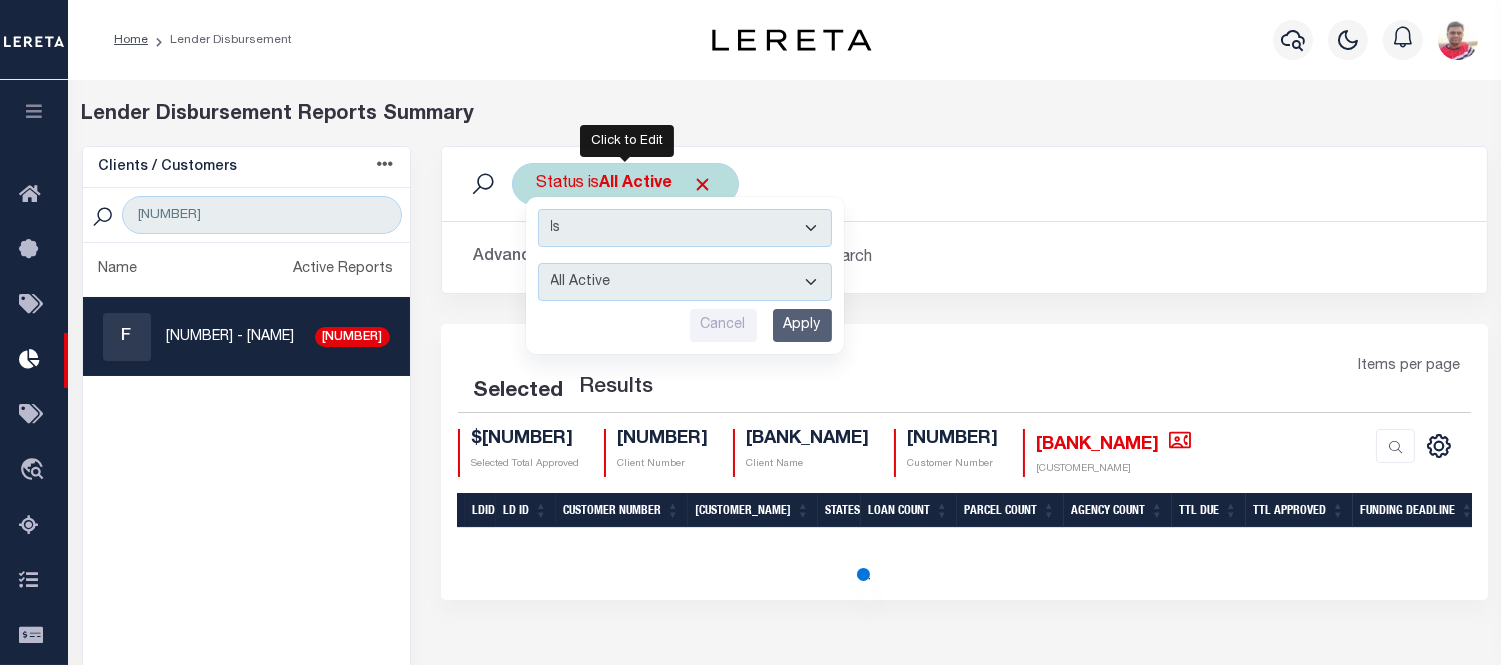 click on "Apply" at bounding box center (802, 325) 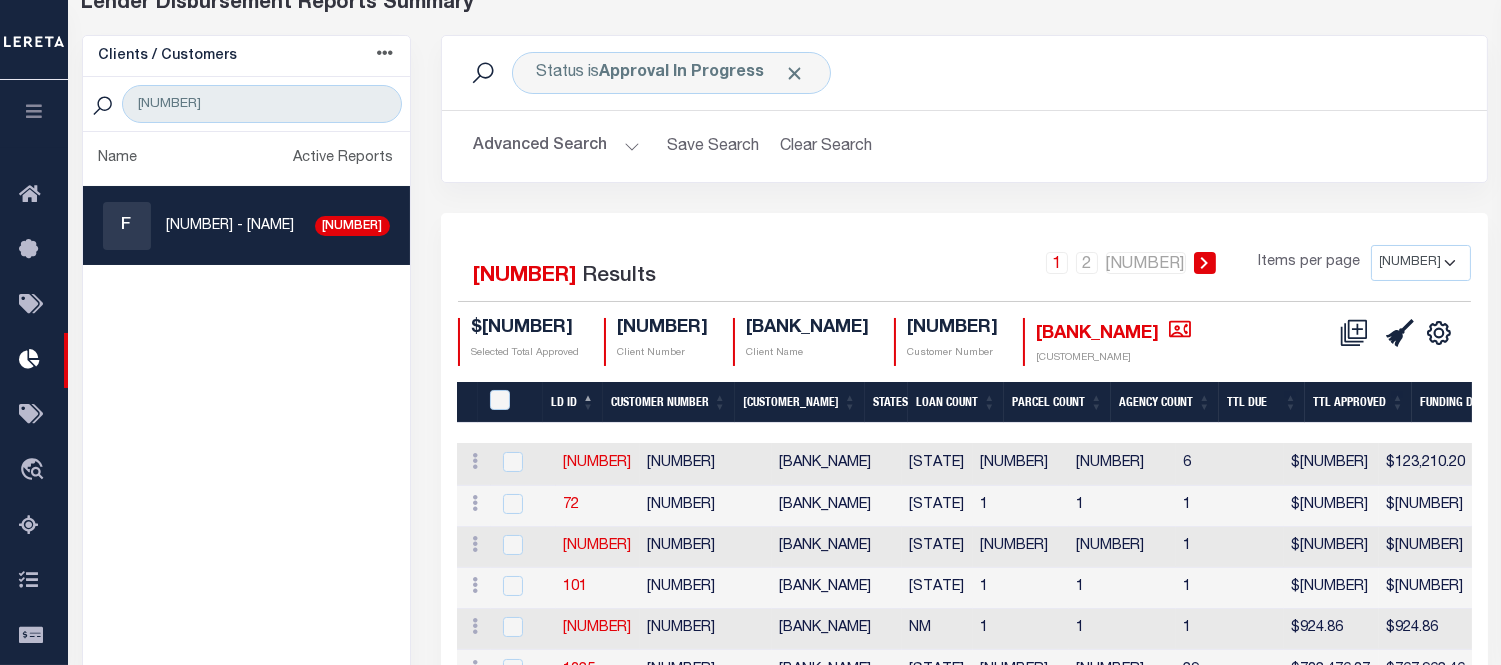 scroll, scrollTop: 0, scrollLeft: 0, axis: both 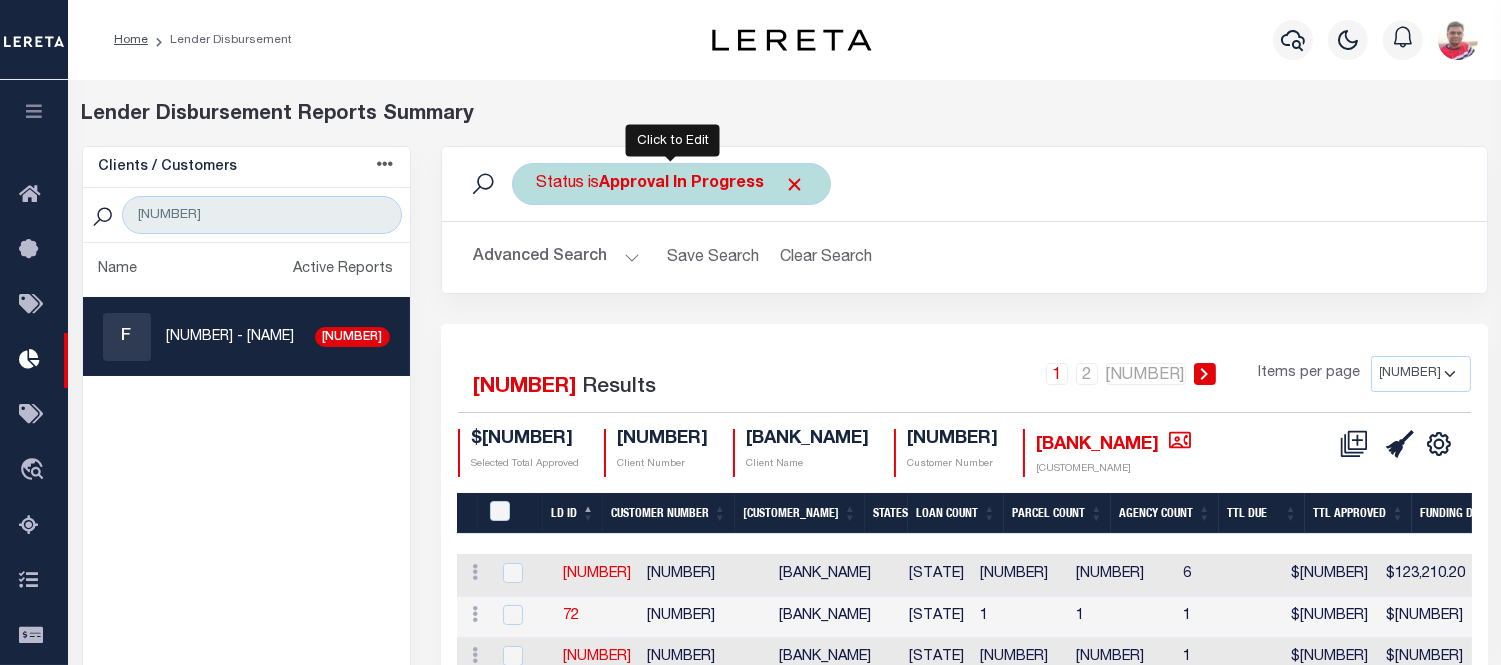 click on "Approval In Progress" at bounding box center (682, 184) 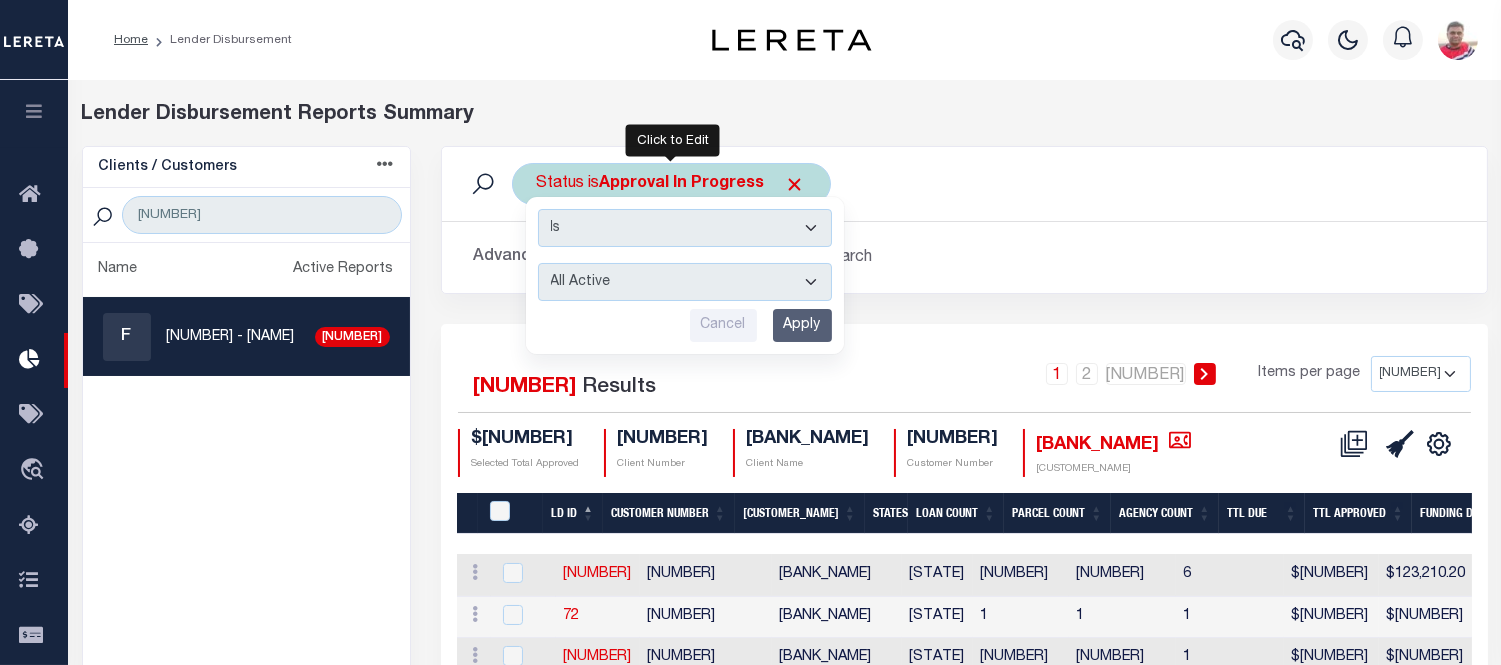 click on "Apply" at bounding box center [802, 325] 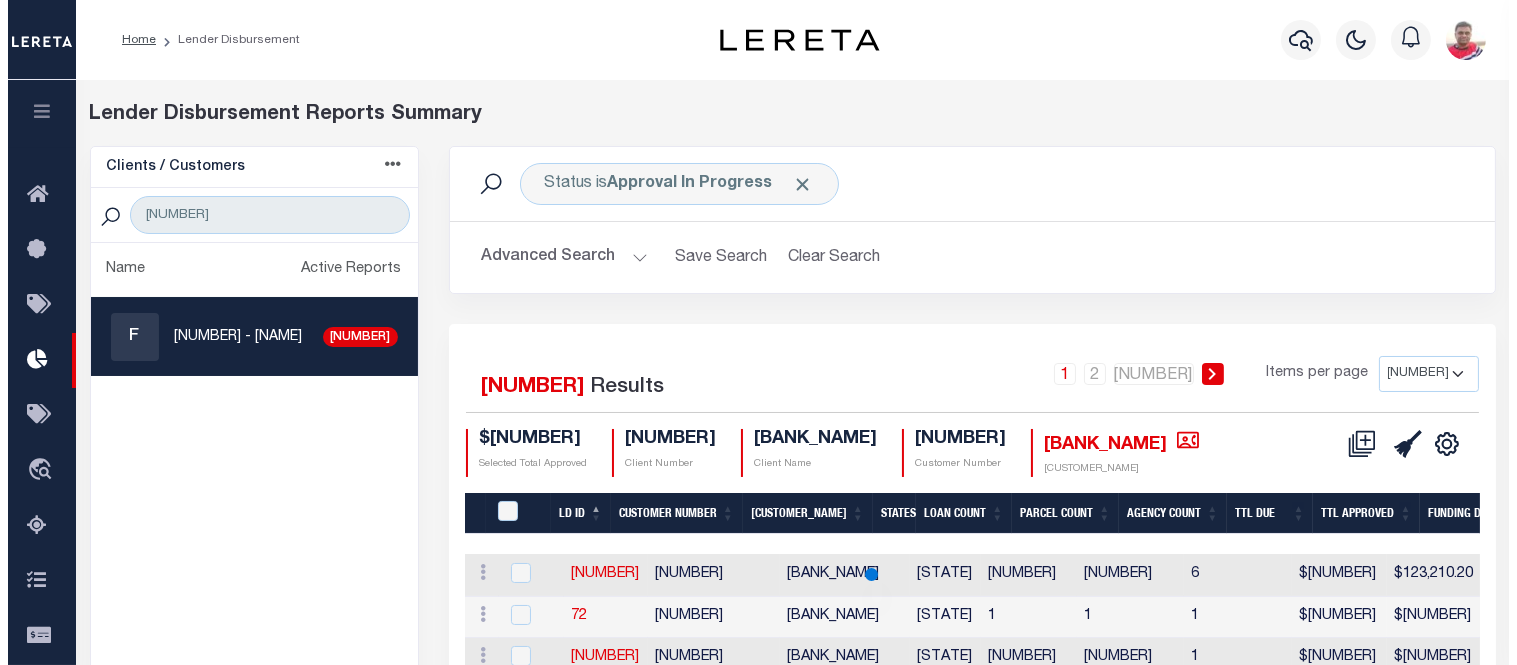 scroll, scrollTop: 222, scrollLeft: 0, axis: vertical 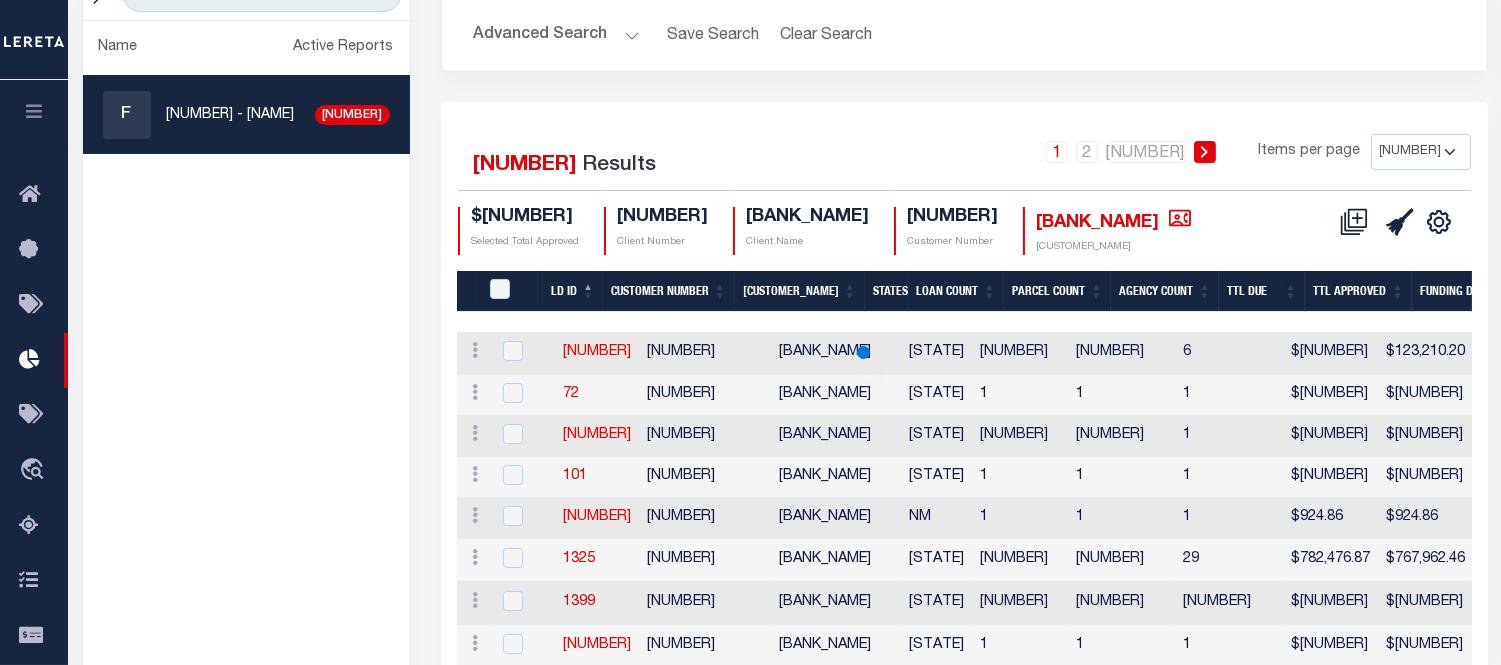click on "1 2 3
Items per page   25 50 100 200" at bounding box center [1094, 160] 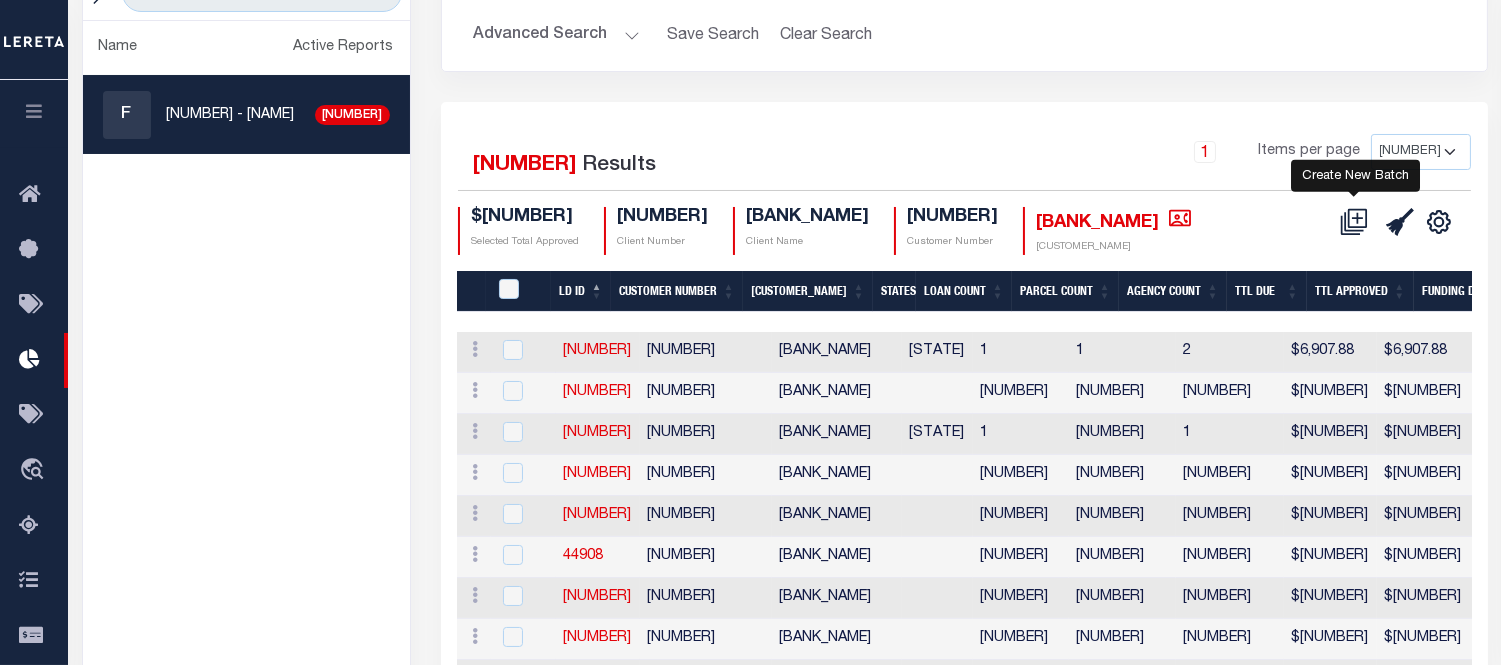 click at bounding box center (1354, 222) 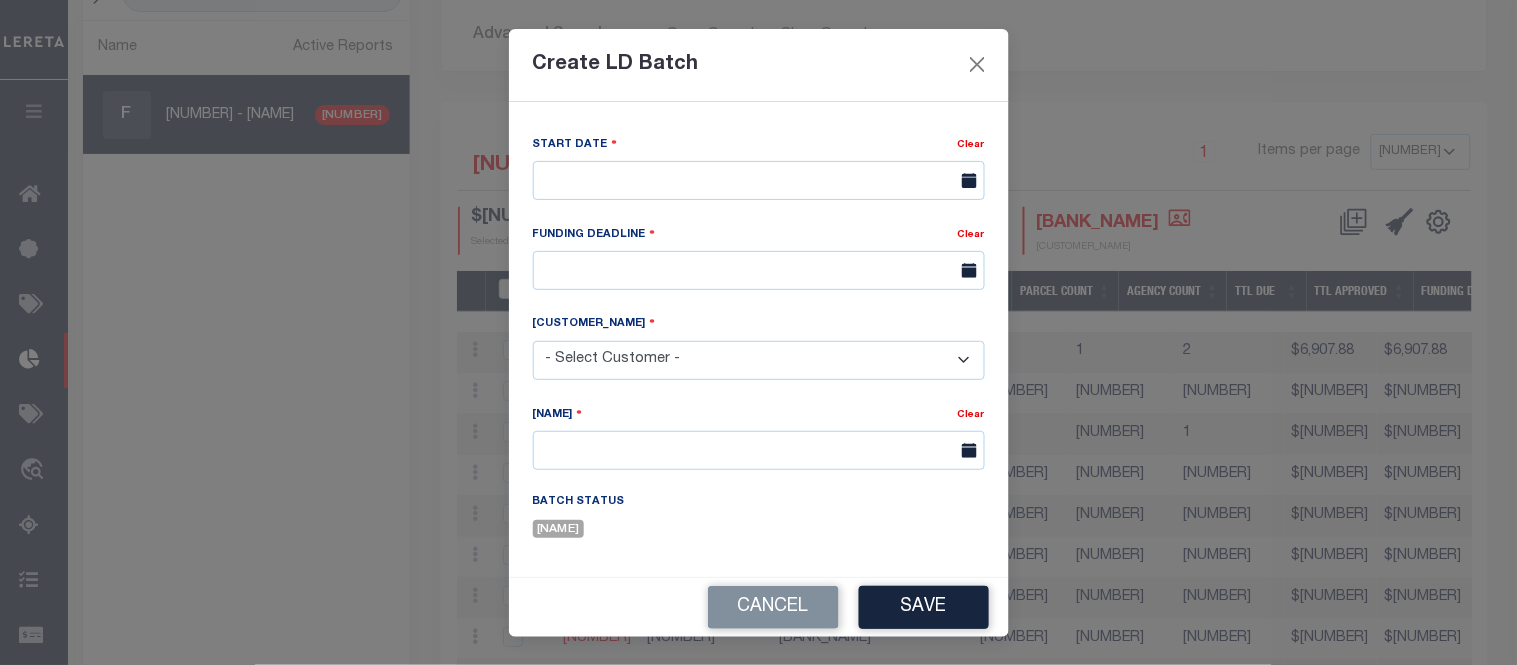 click on "Start Date" at bounding box center [745, 148] 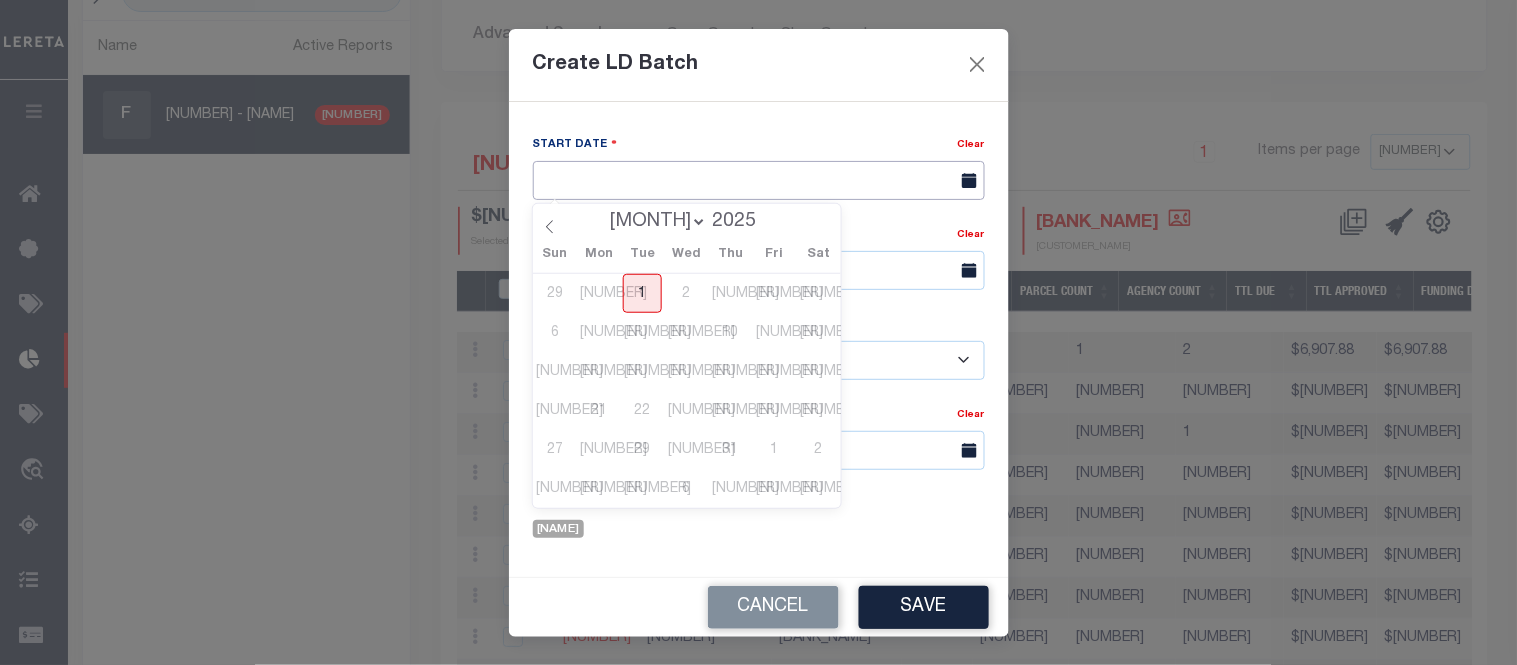 click at bounding box center [759, 180] 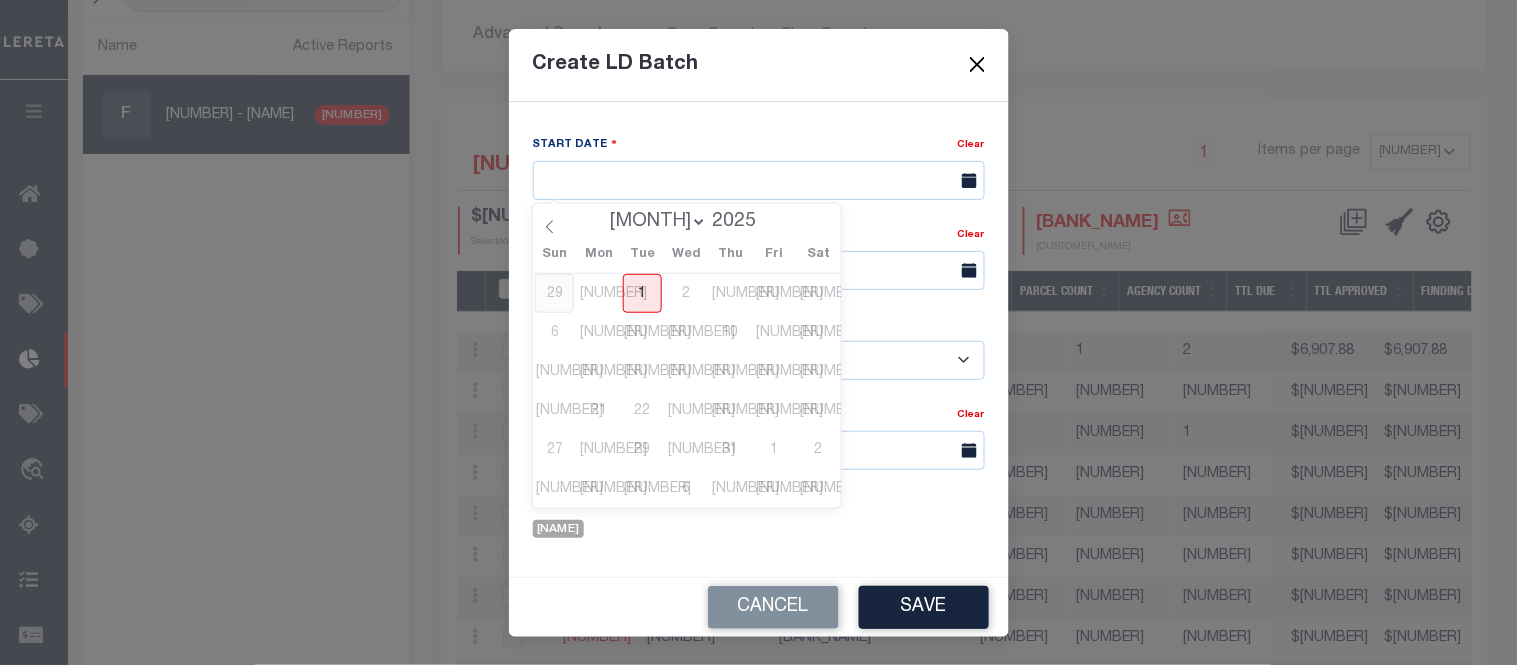 click on "29" at bounding box center [554, 293] 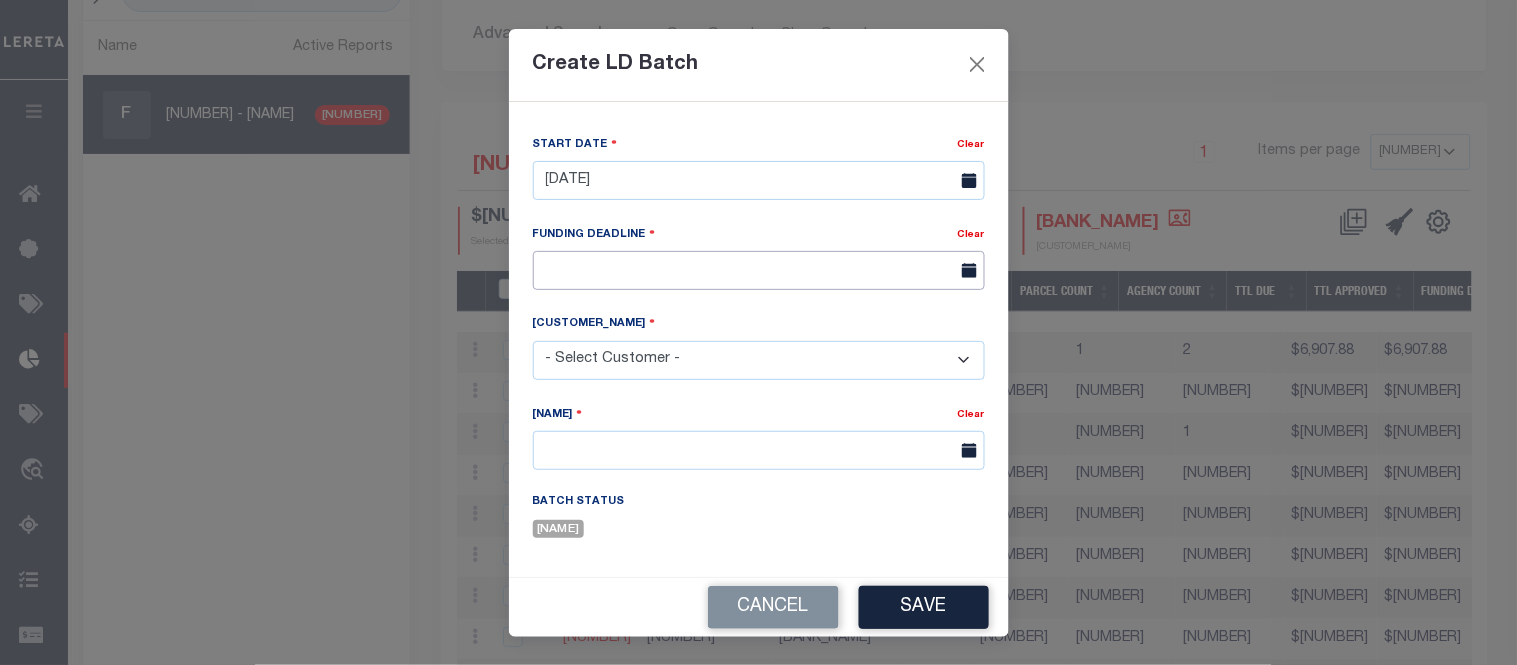 click at bounding box center (759, 270) 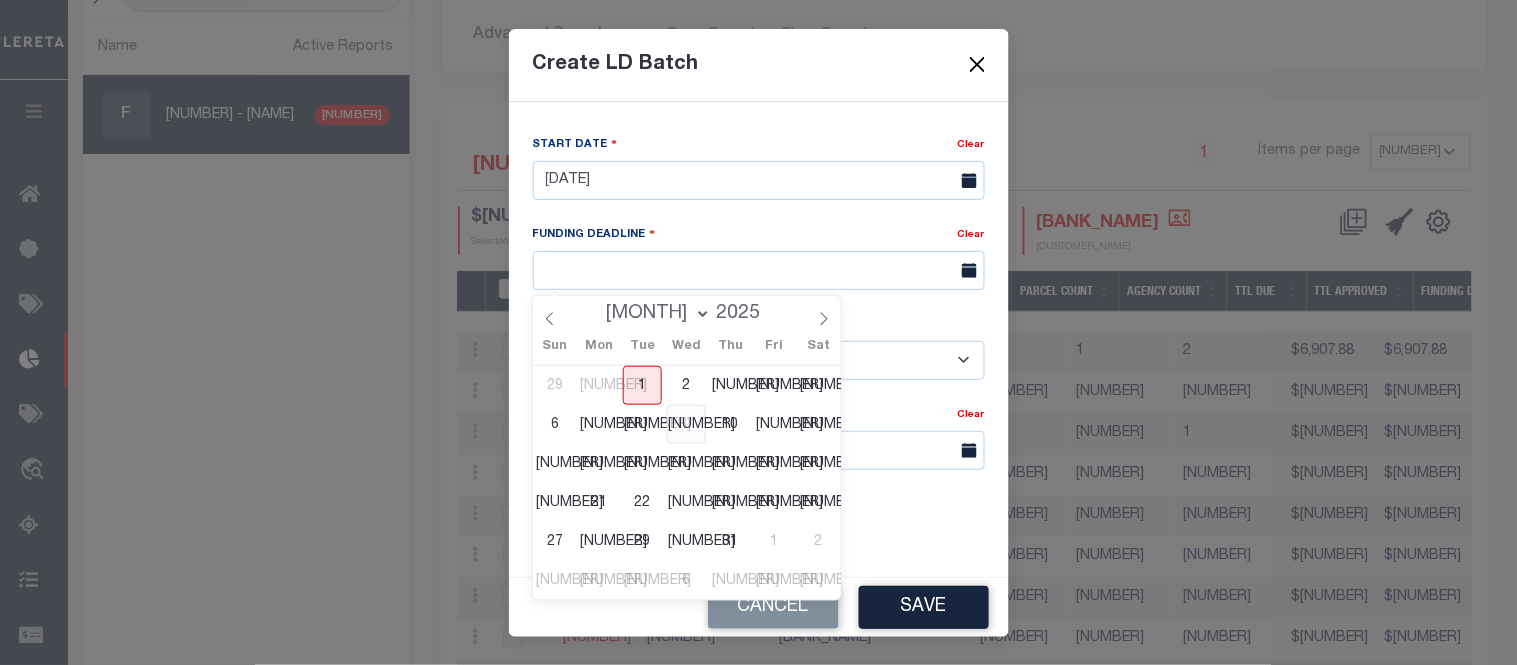 click on "[NUMBER]" at bounding box center [686, 424] 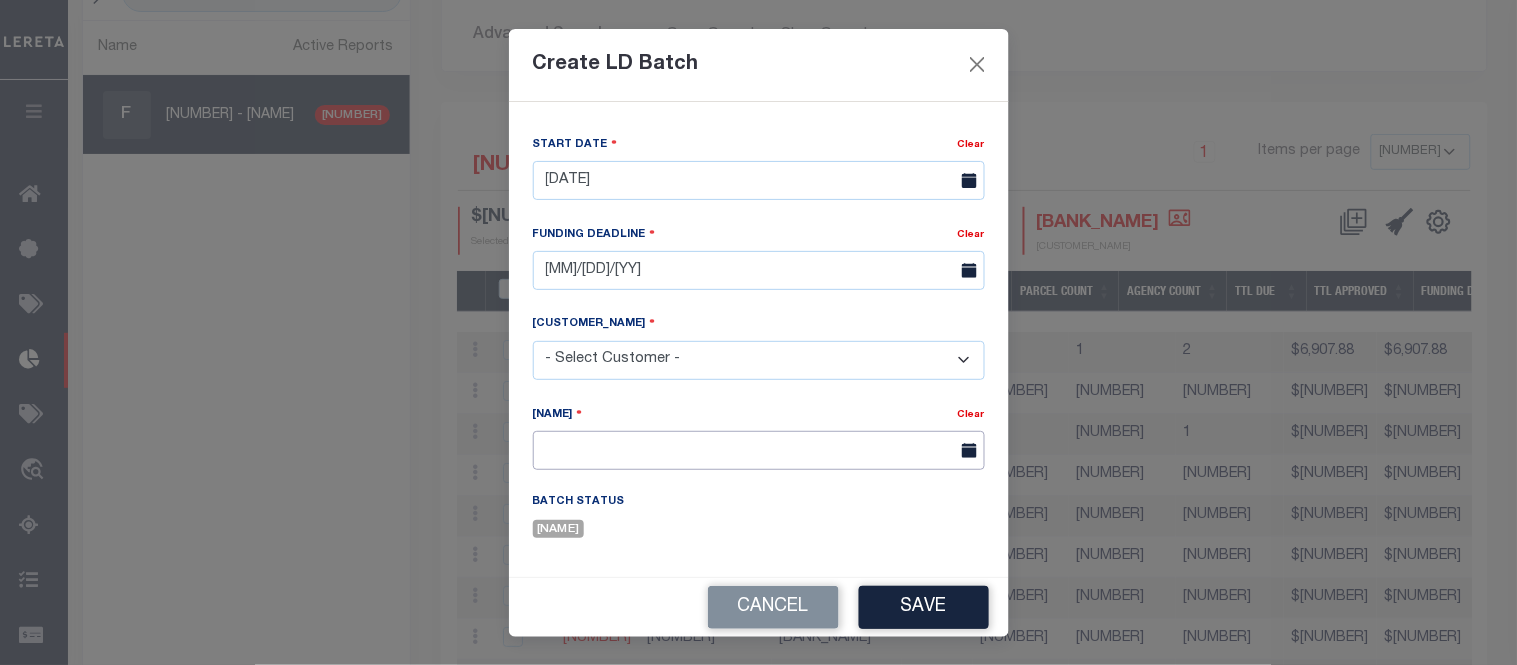 click at bounding box center [759, 450] 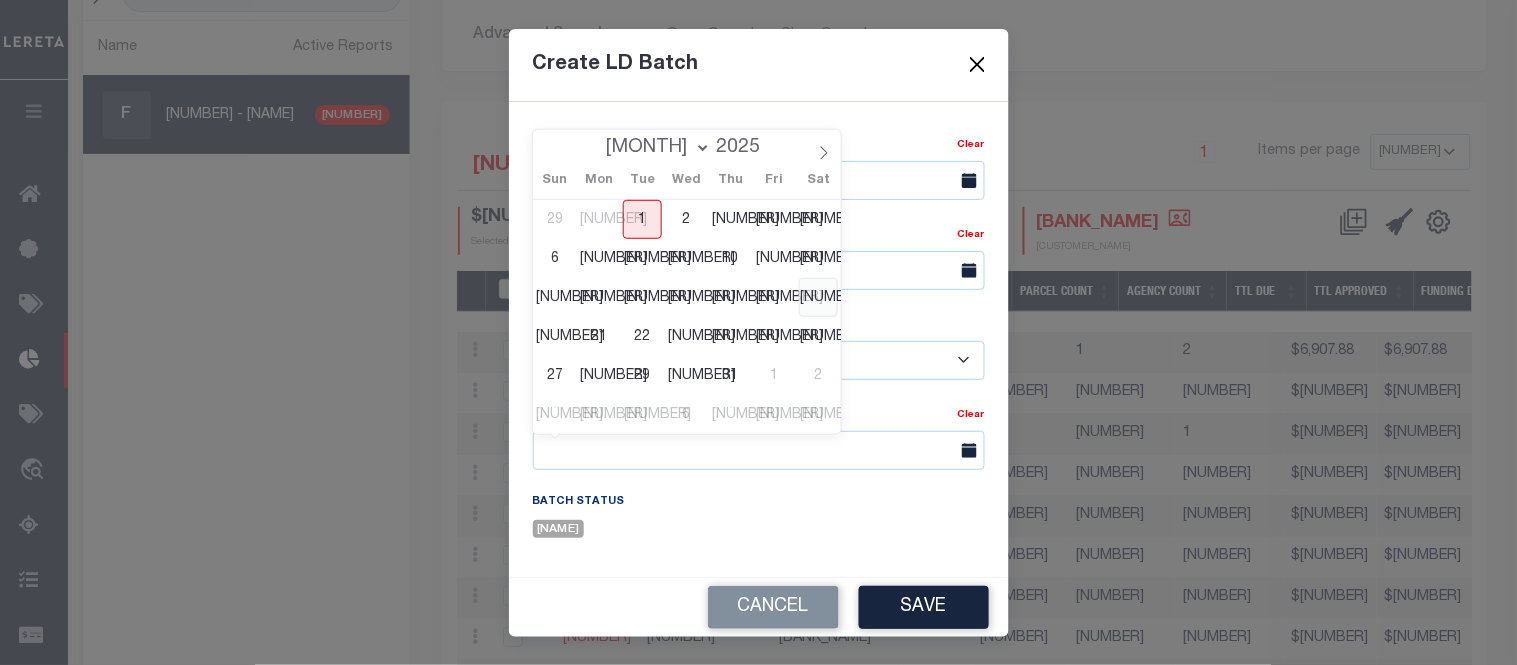 click on "[NUMBER]" at bounding box center (818, 297) 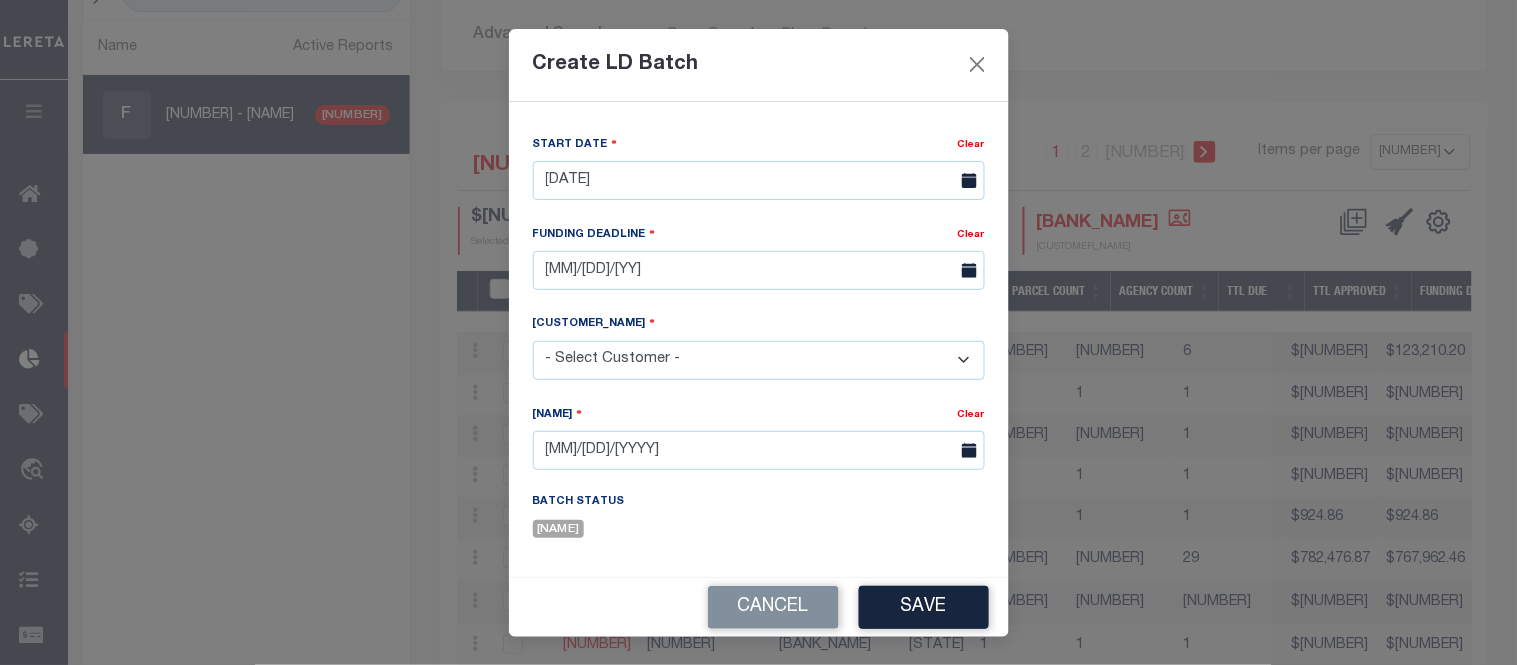 click on "- Select Customer -
AB
ABGGL
ABL
Accumatch - Refunds
AFCU
ALL
ANB
APCU
B1
BAN
BCWLDC
BFCU
BHI
BofL
Bonvenu Bank, N.A.
BOS
Boston Bank
BRI
BSA
BV
CAL
CB
CB
CBI
CBS
CCCU
CCU
CENTURY BANK OF FLORIDA
CIV
COR
CROSSROADS BANK
CS
CSLC
DFW Bank
DLP Bank
DVCU
East Texas Bank
EBA
EF
ESS
FBNFLLC
FBOG
FCB
FFB
FFS
First Citizens Bank
First Demo Bank
FNBG
FNBT
FNYFCU
FPB
FSB
FSBG
G.W
GB
GBT
GLBC
GNB
GS
HBLA
HHSB
HRCCU
IB
INB
IND
IOB
JMB
KEY
KF
KNG
LB
Lima One Capital, LLC
Lima One Capital, LLC - Bridge Portfolio
Louisiana Bank
MAI
Matt Demo
MC
MERC
MERR
MESA VERDE HOLDINGS
Mission Federal Credit Union Commercial
Missouri Bank
NB
PB
PB
PB
PBTX
PC
PCBORE
PCFC
PLN
PMCB
PMCC
Prestige Worldwide test account dummy info no loans
Provident Bank
RB
RB
RB
RBORE
REV
RMC
SBA
SCCU
SCFCU
SEC" at bounding box center [759, 360] 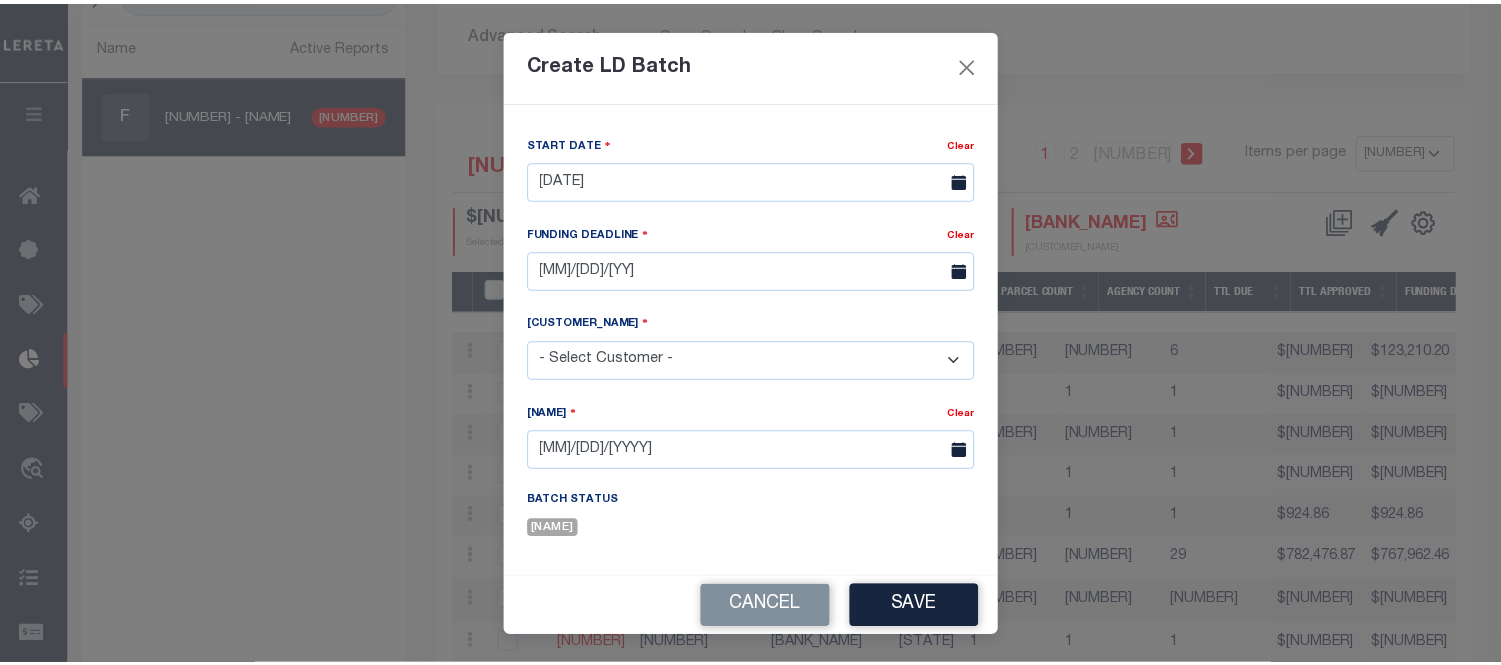 scroll, scrollTop: 47, scrollLeft: 0, axis: vertical 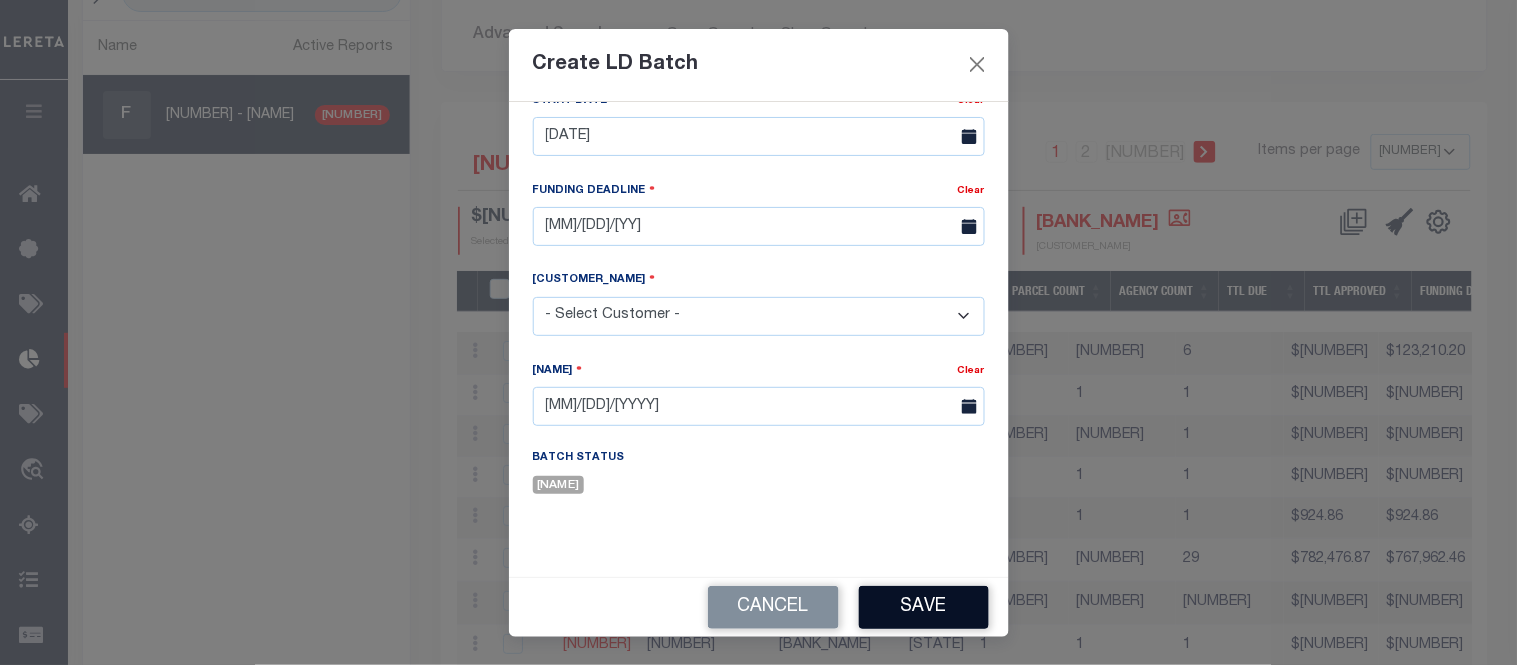 click on "Save" at bounding box center (924, 607) 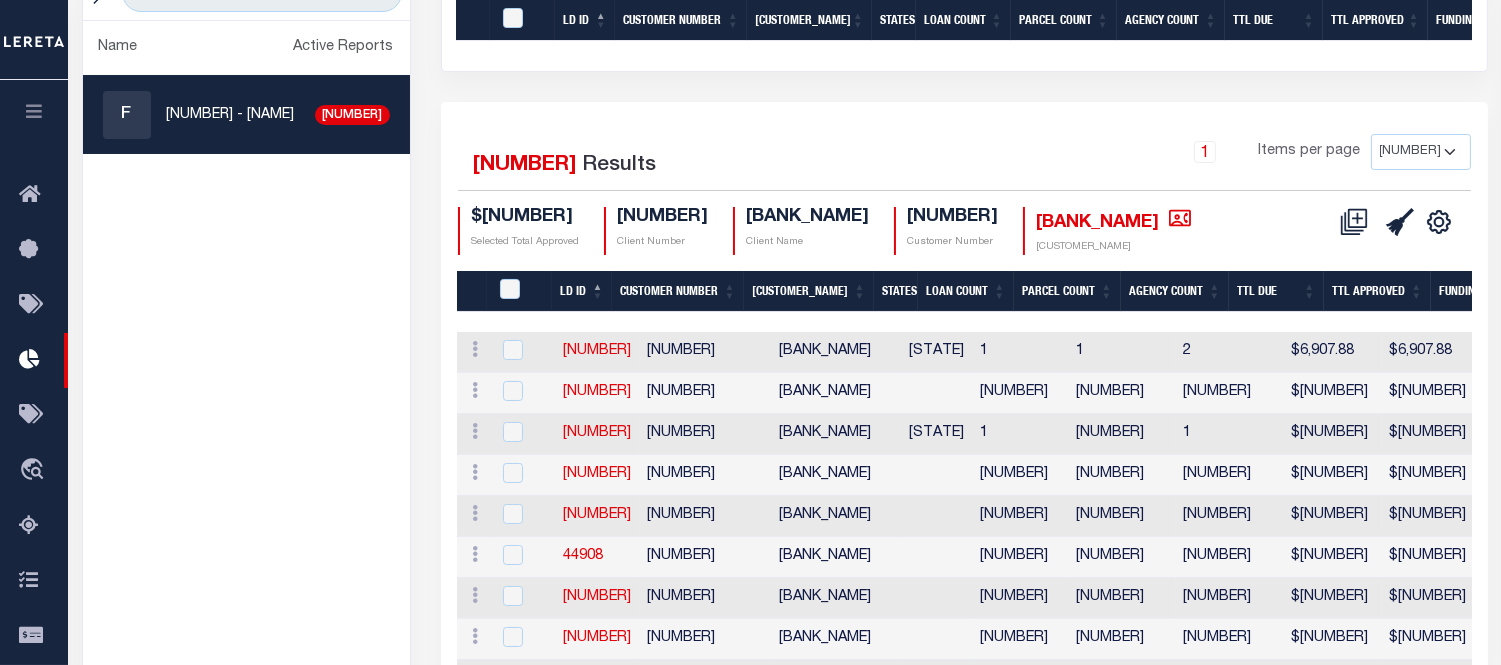 scroll, scrollTop: 534, scrollLeft: 0, axis: vertical 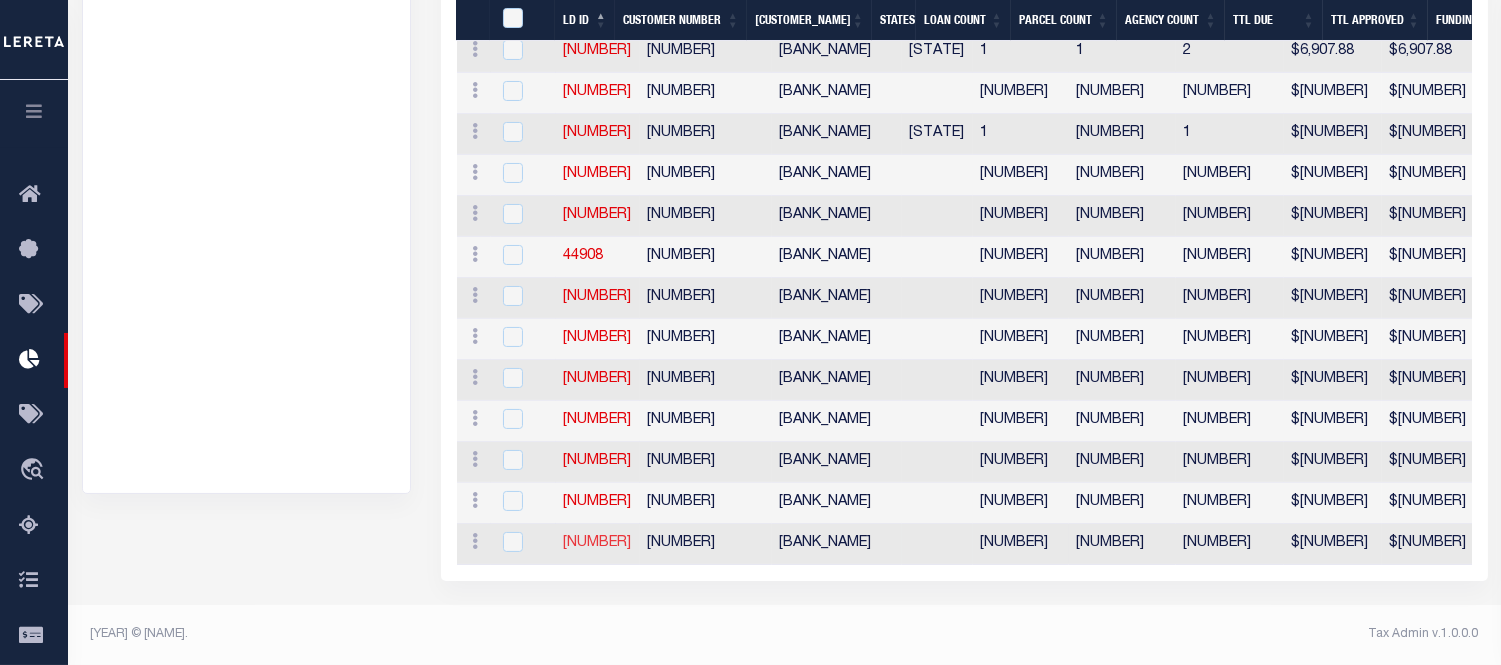 click on "[NUMBER]" at bounding box center (598, 543) 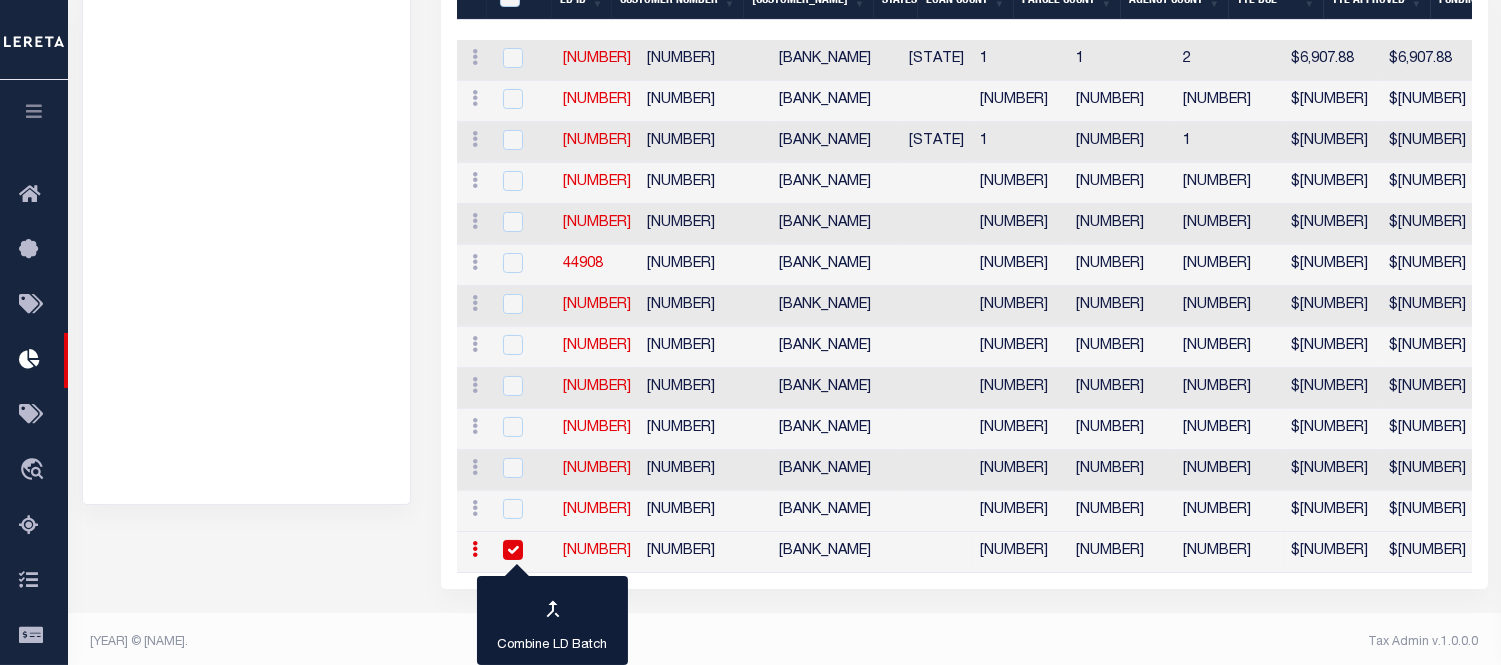scroll, scrollTop: 470, scrollLeft: 0, axis: vertical 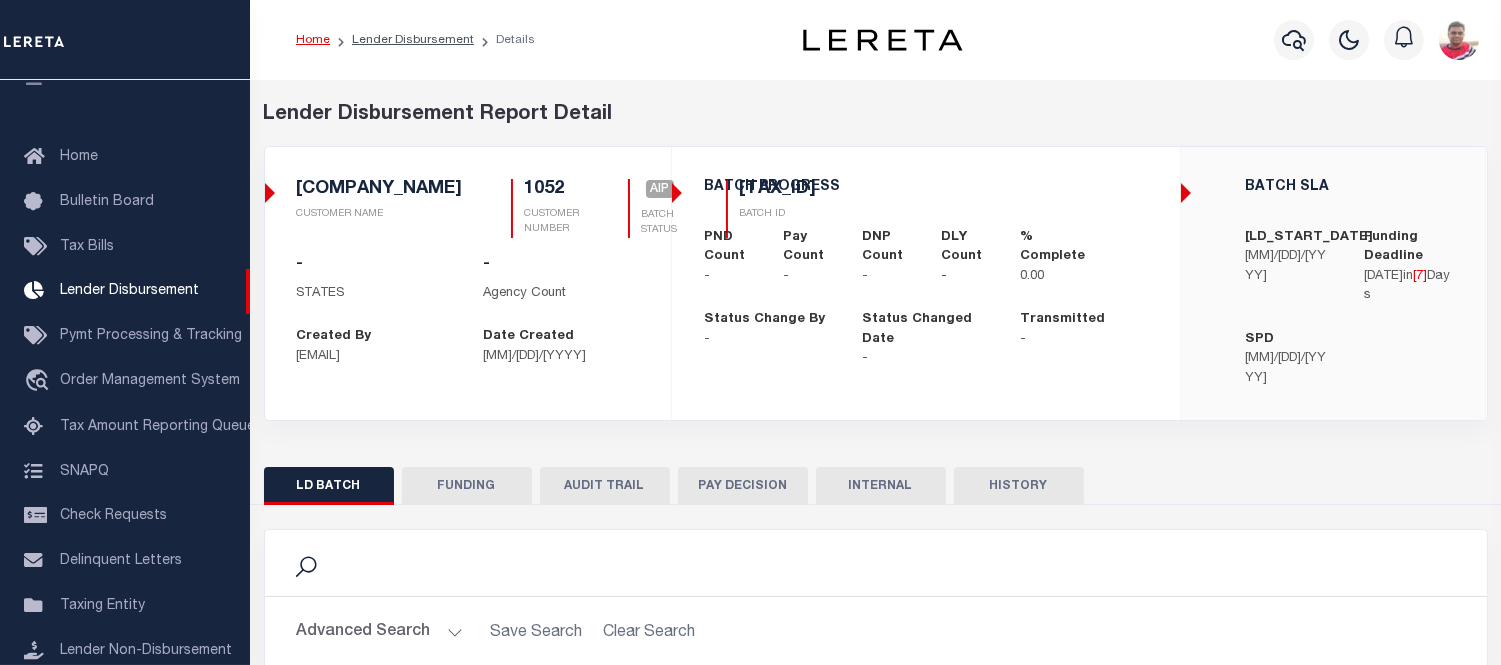 click on "HISTORY" at bounding box center [1019, 486] 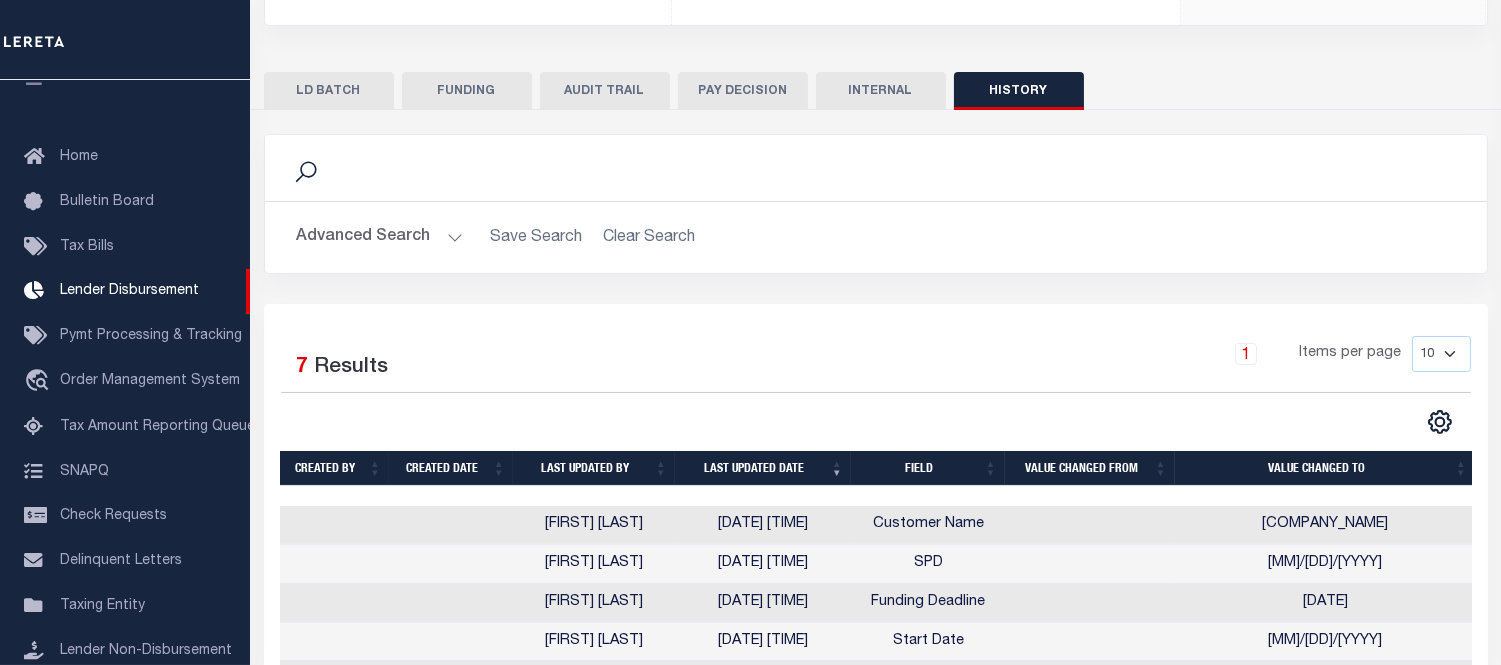 scroll, scrollTop: 637, scrollLeft: 0, axis: vertical 